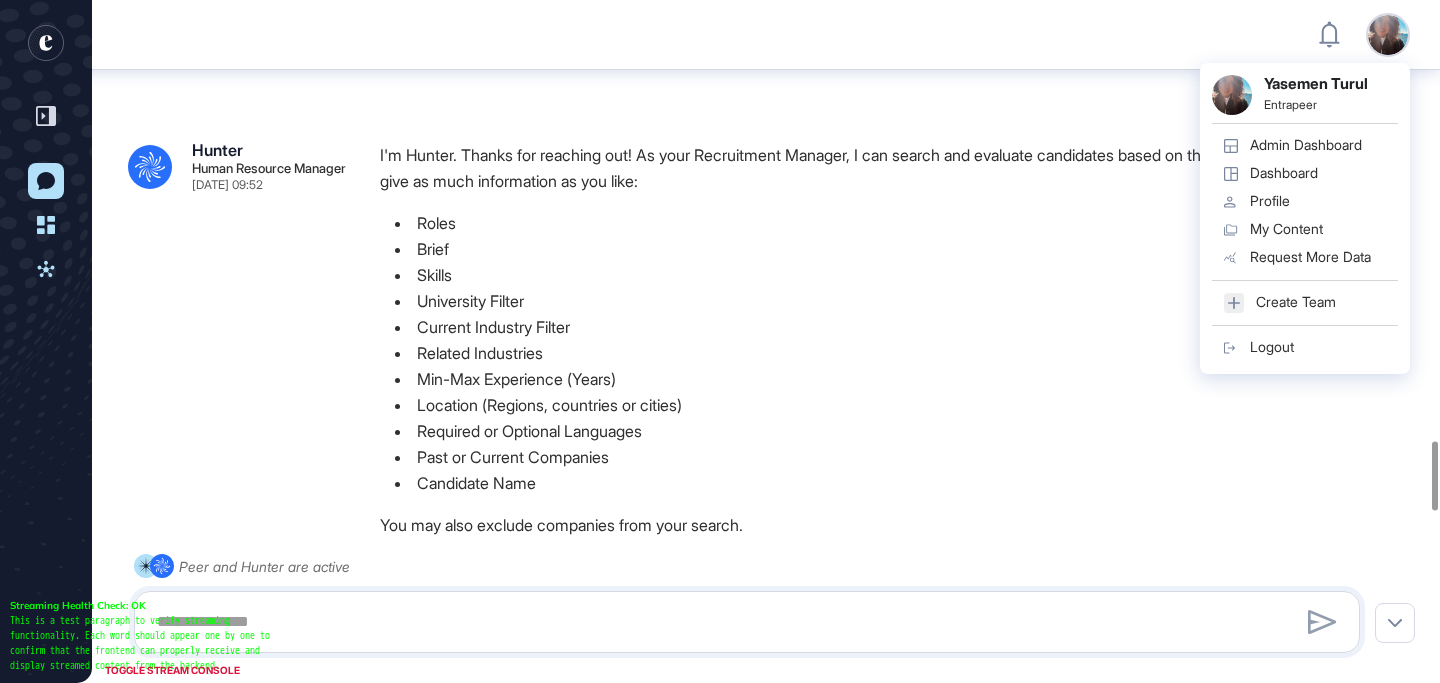 scroll, scrollTop: 0, scrollLeft: 0, axis: both 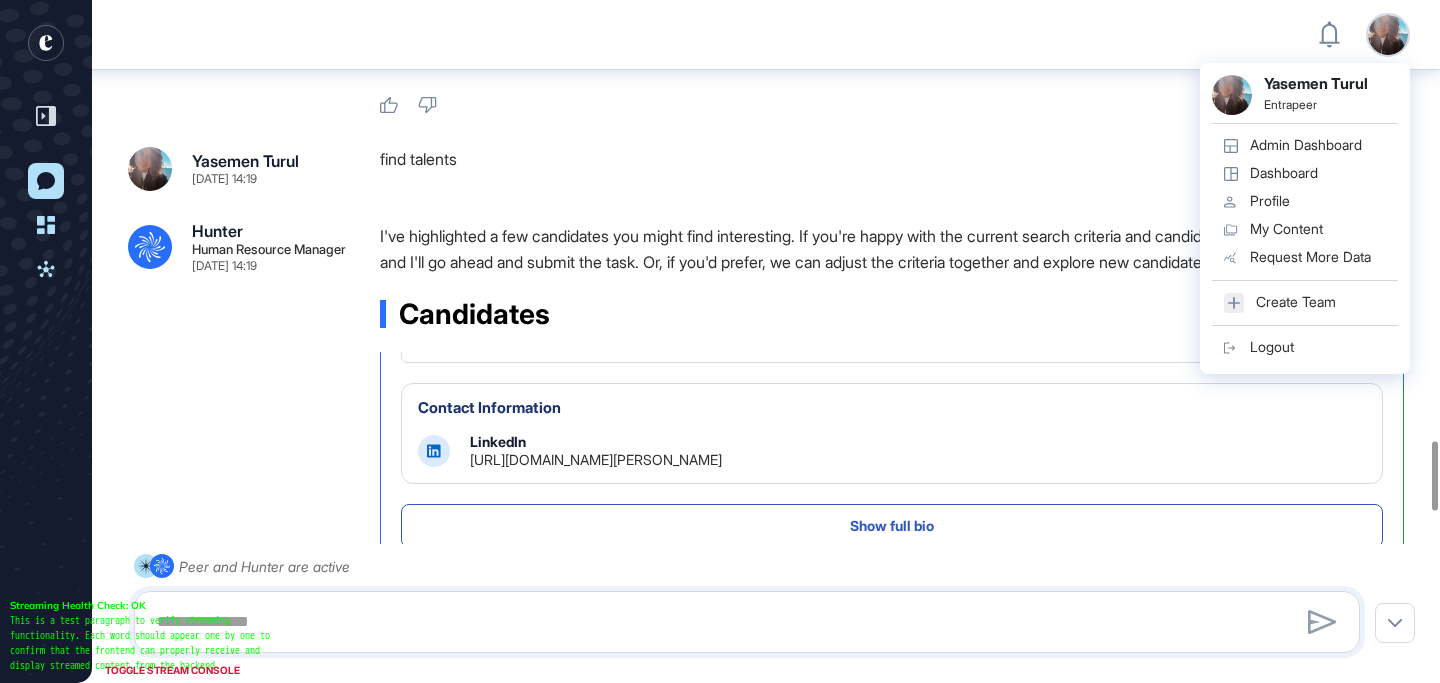click on "Profile" 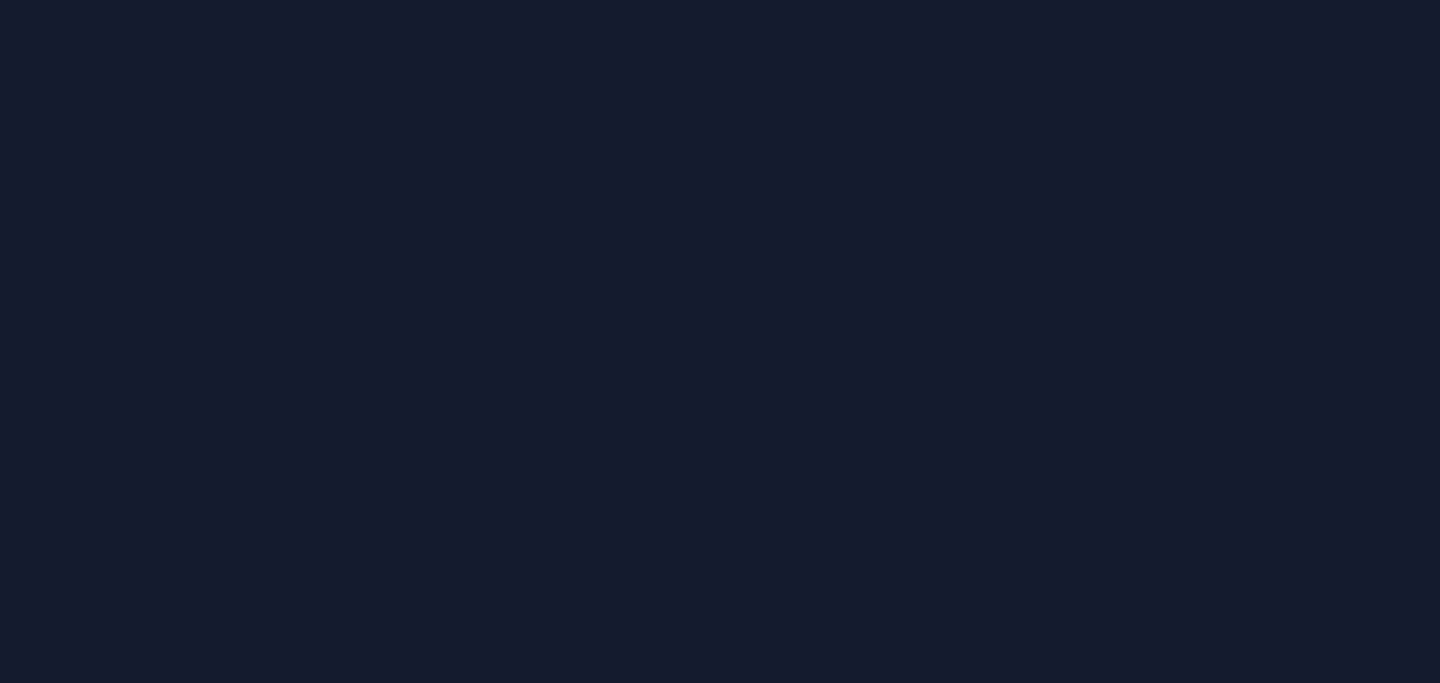 scroll, scrollTop: 0, scrollLeft: 0, axis: both 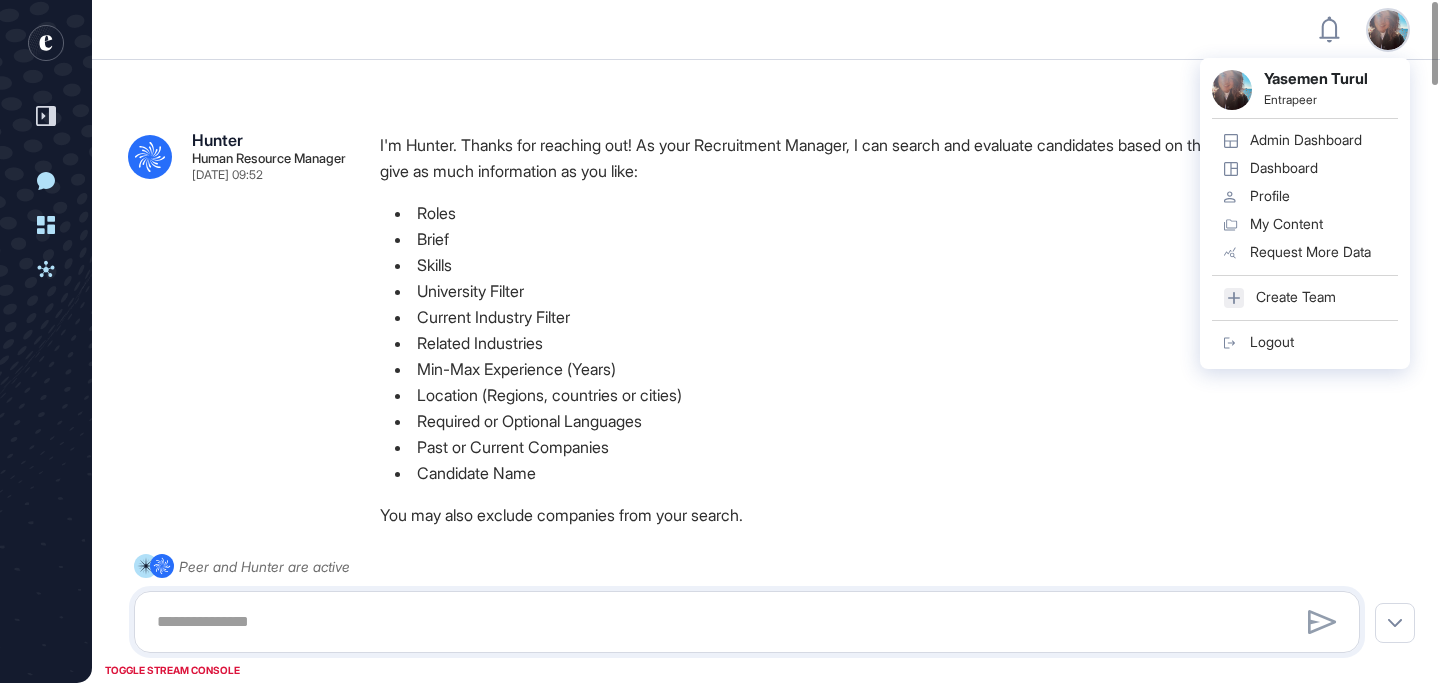 click at bounding box center (1388, 30) 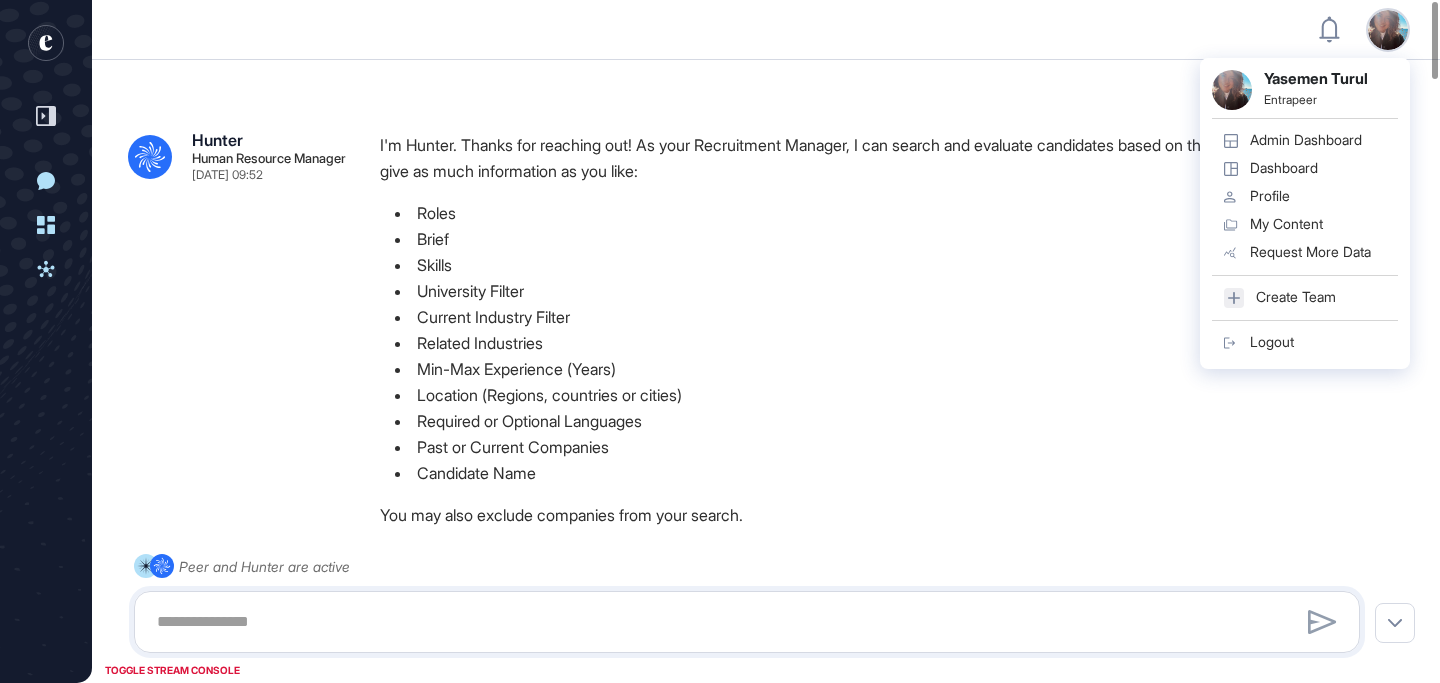 scroll, scrollTop: 0, scrollLeft: 0, axis: both 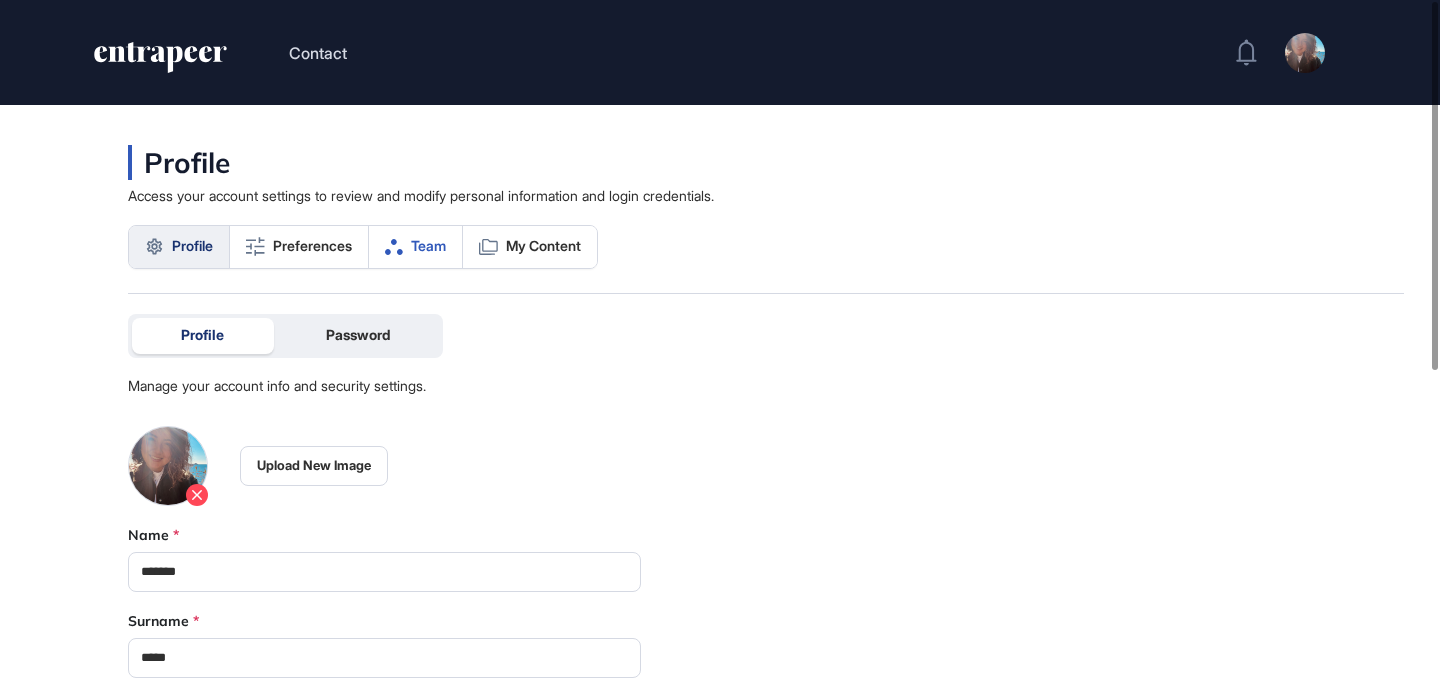 click on "Team" 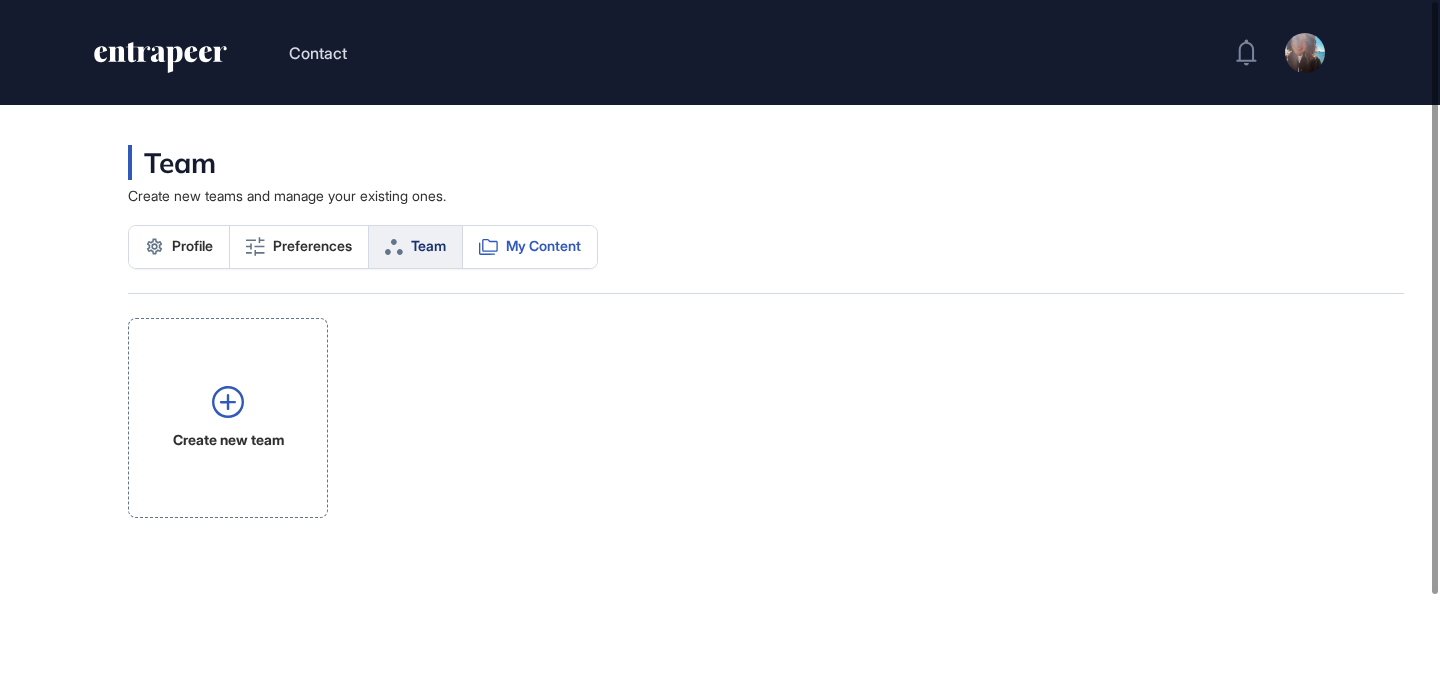 click on "My Content" 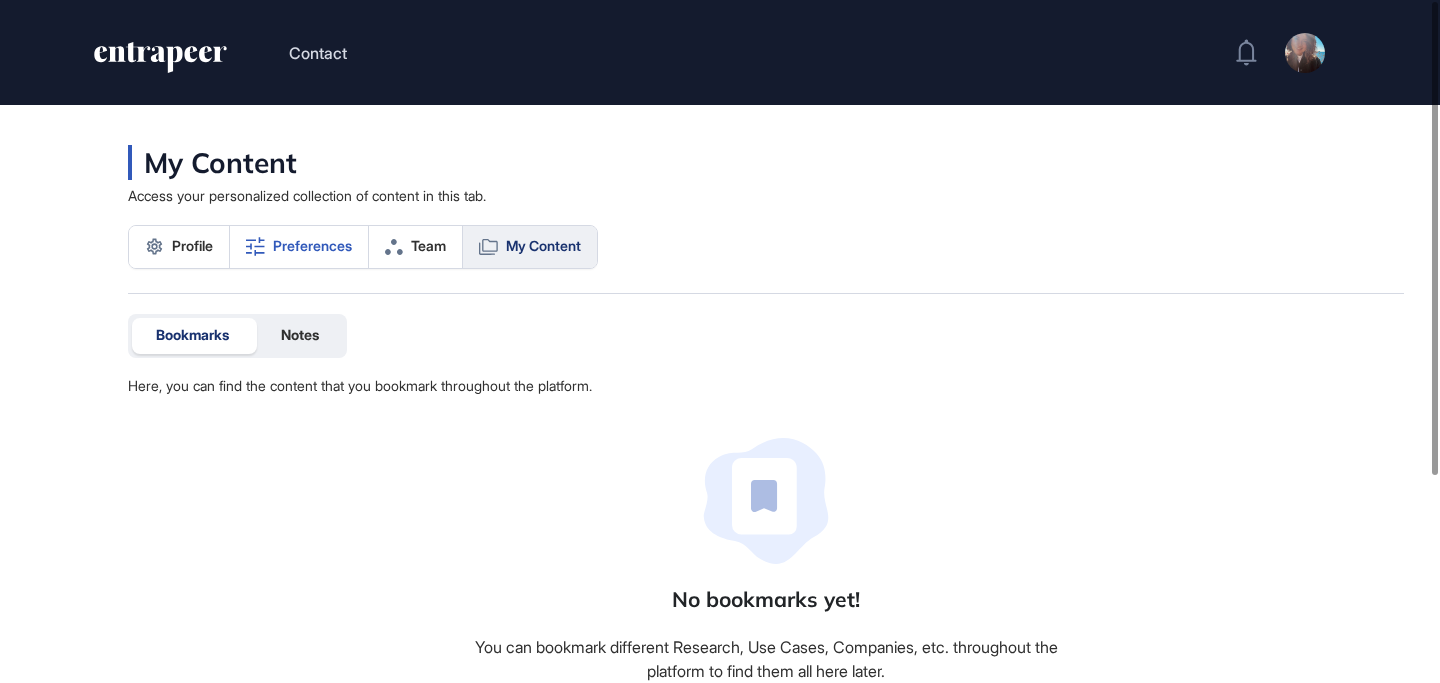 click on "Preferences" at bounding box center [312, 246] 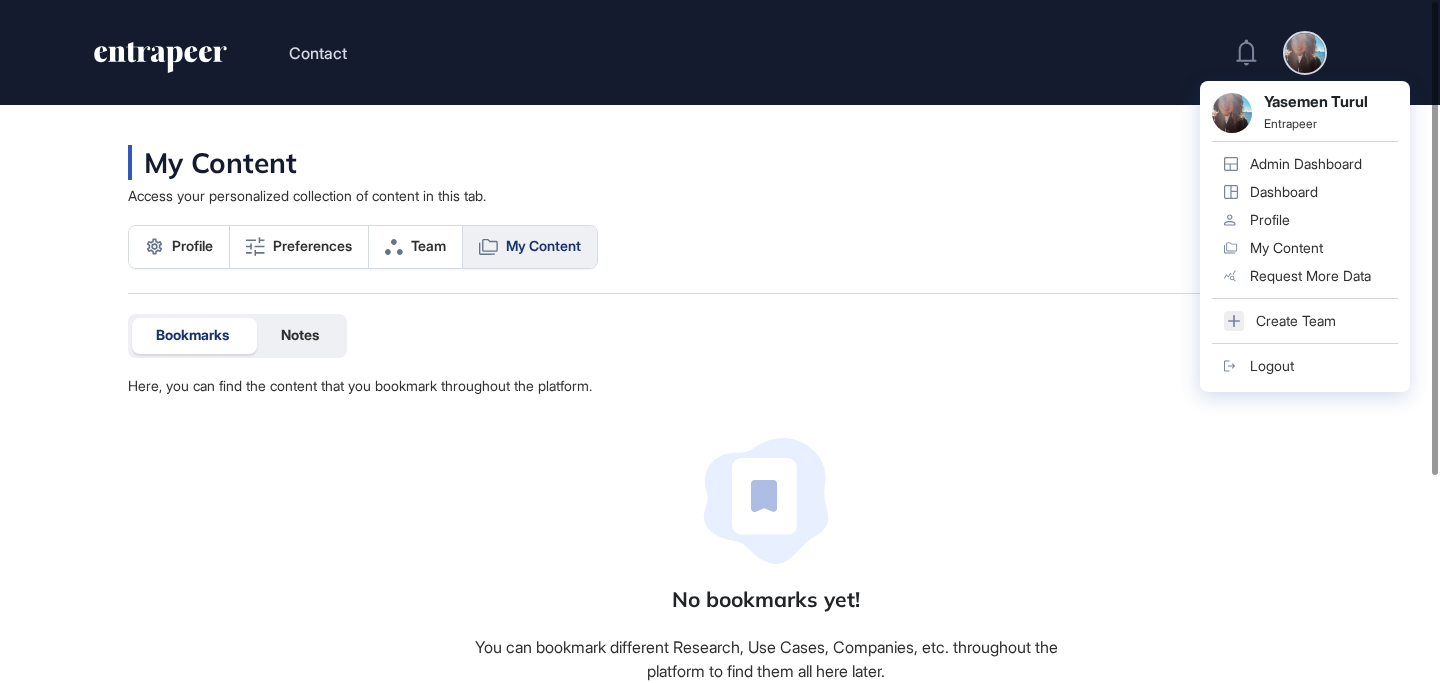 click on "Contact Yasemen Turul Entrapeer Admin Dashboard Dashboard Profile My Content Request More Data Create Team Logout" at bounding box center [720, 52] 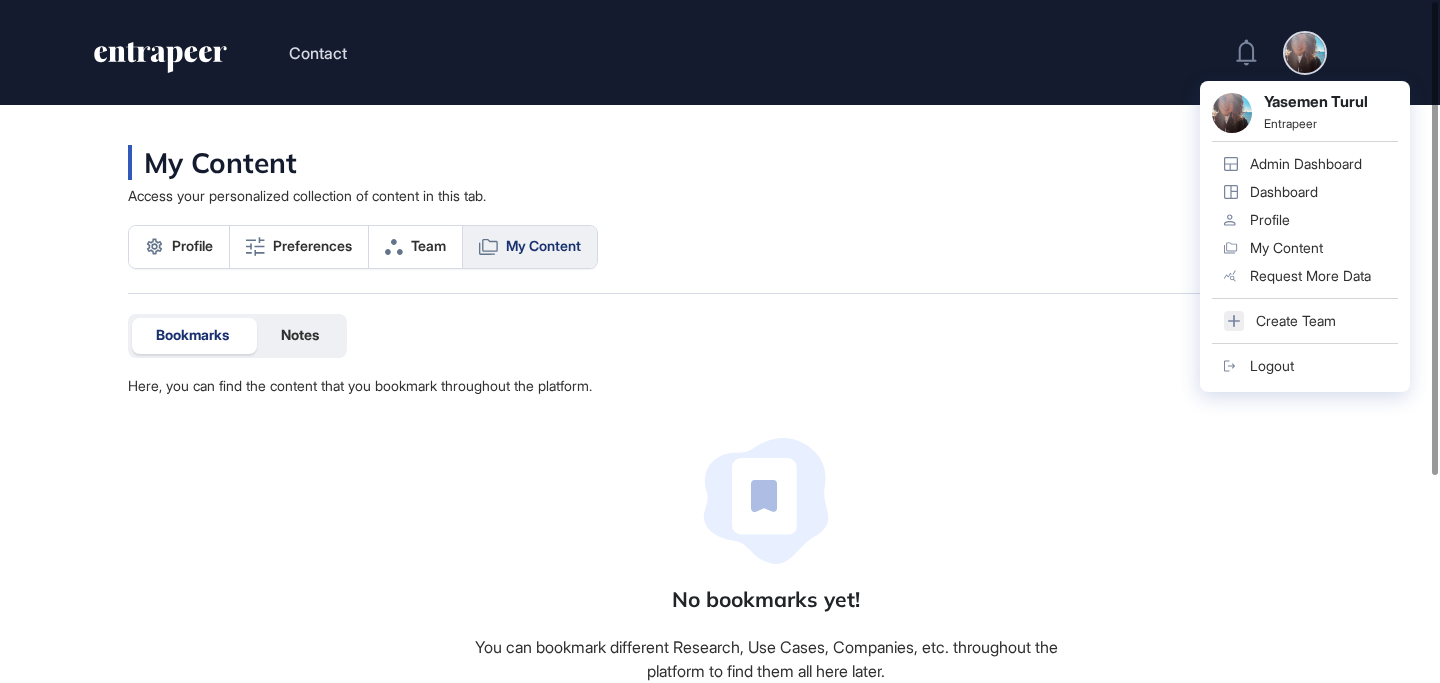 click on "My Content" at bounding box center (1286, 248) 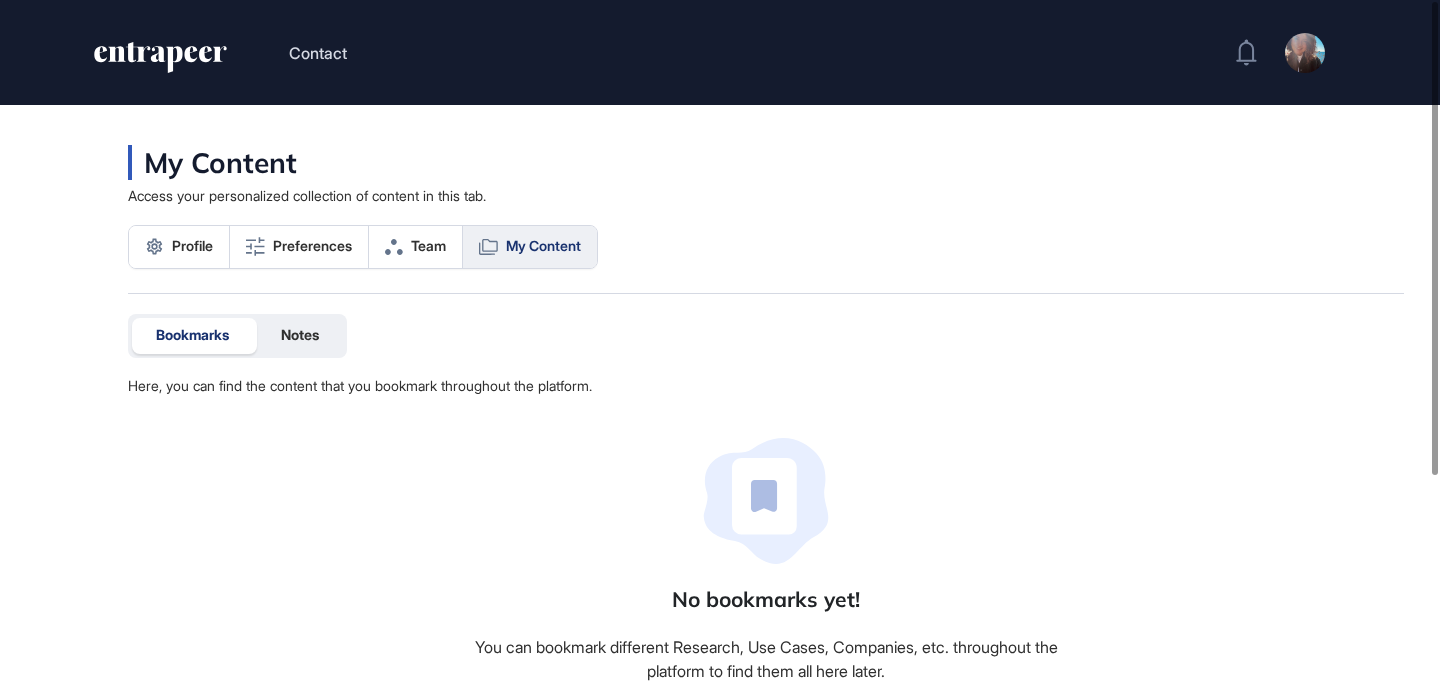 click on "Admin Dashboard Dashboard Profile My Content Request More Data" at bounding box center (1305, 53) 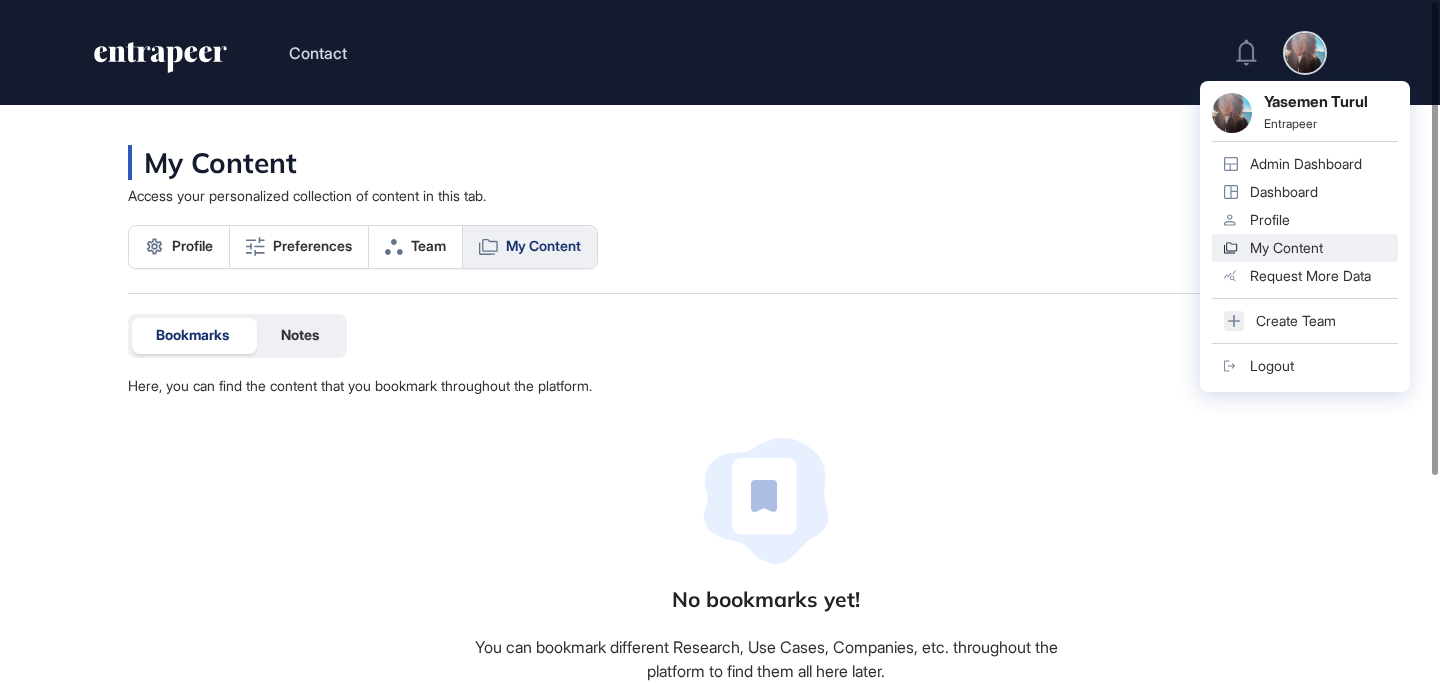click at bounding box center (1305, 53) 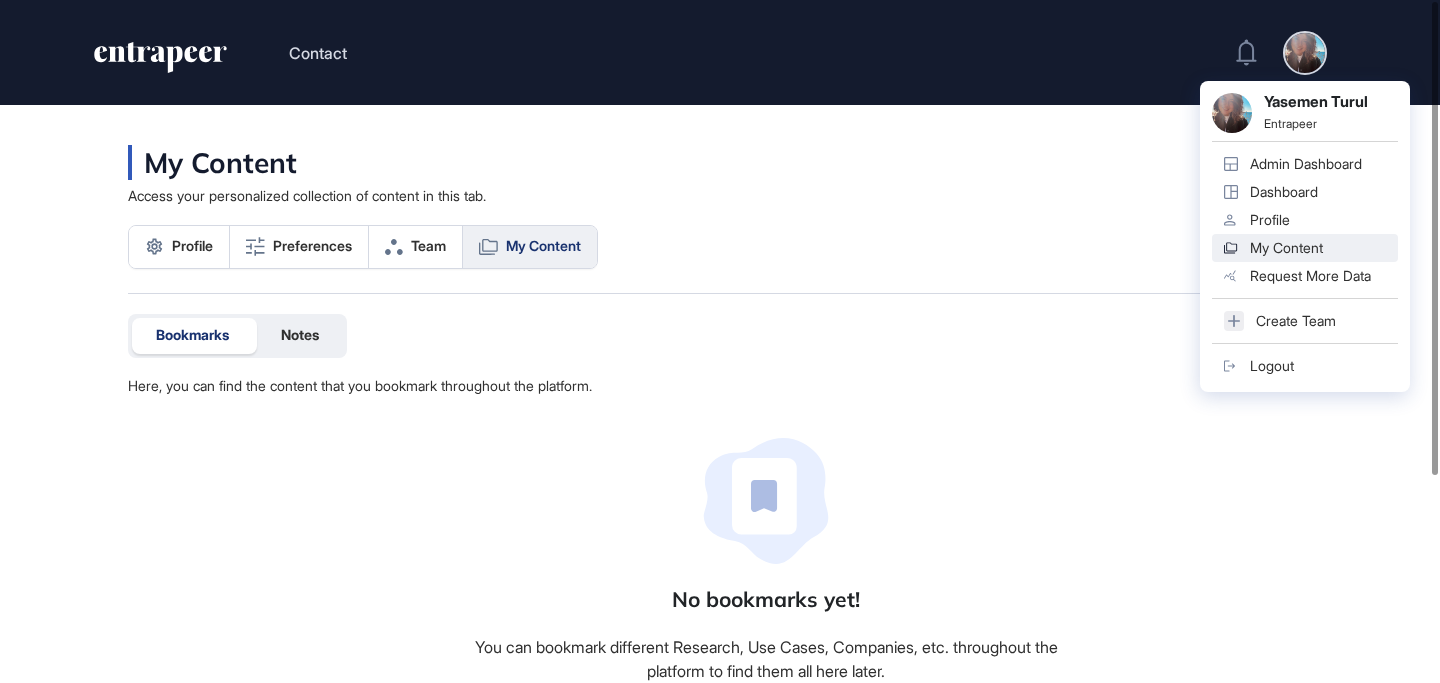 click on "Admin Dashboard" at bounding box center (1306, 164) 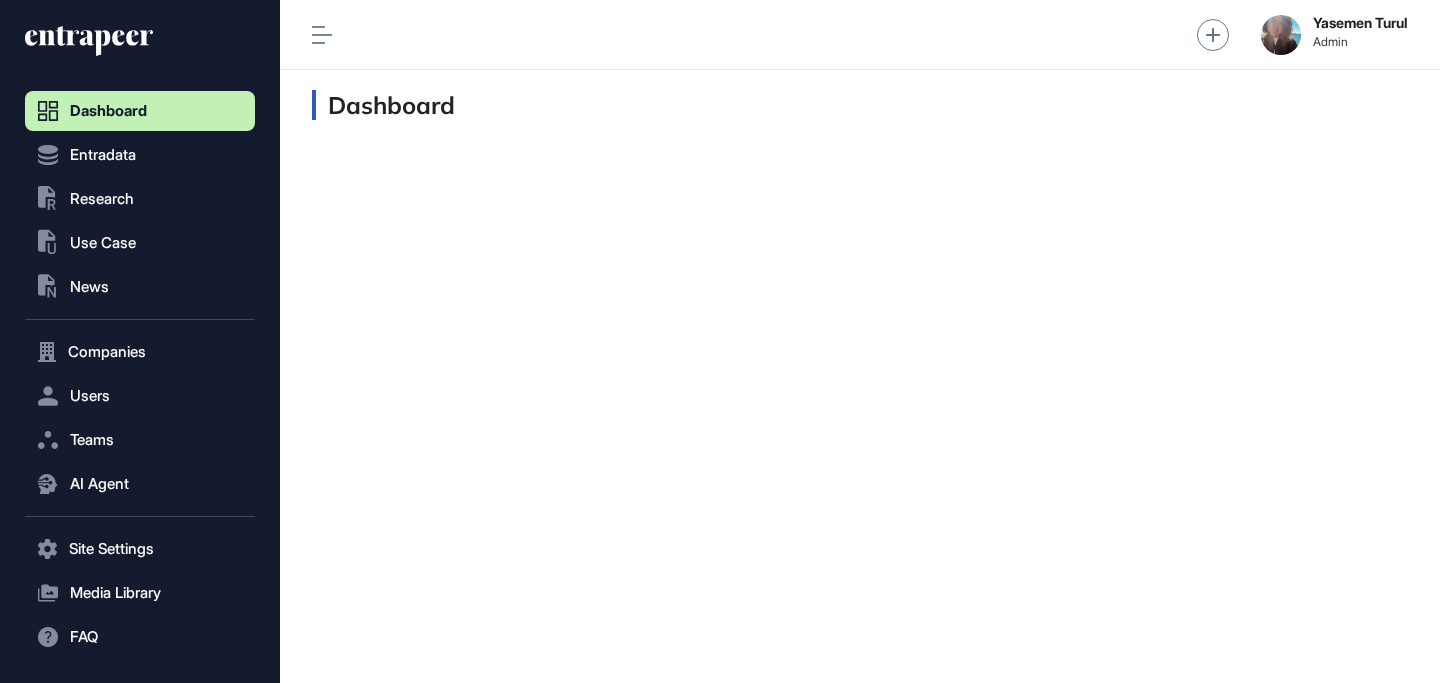 scroll, scrollTop: 643, scrollLeft: 230, axis: both 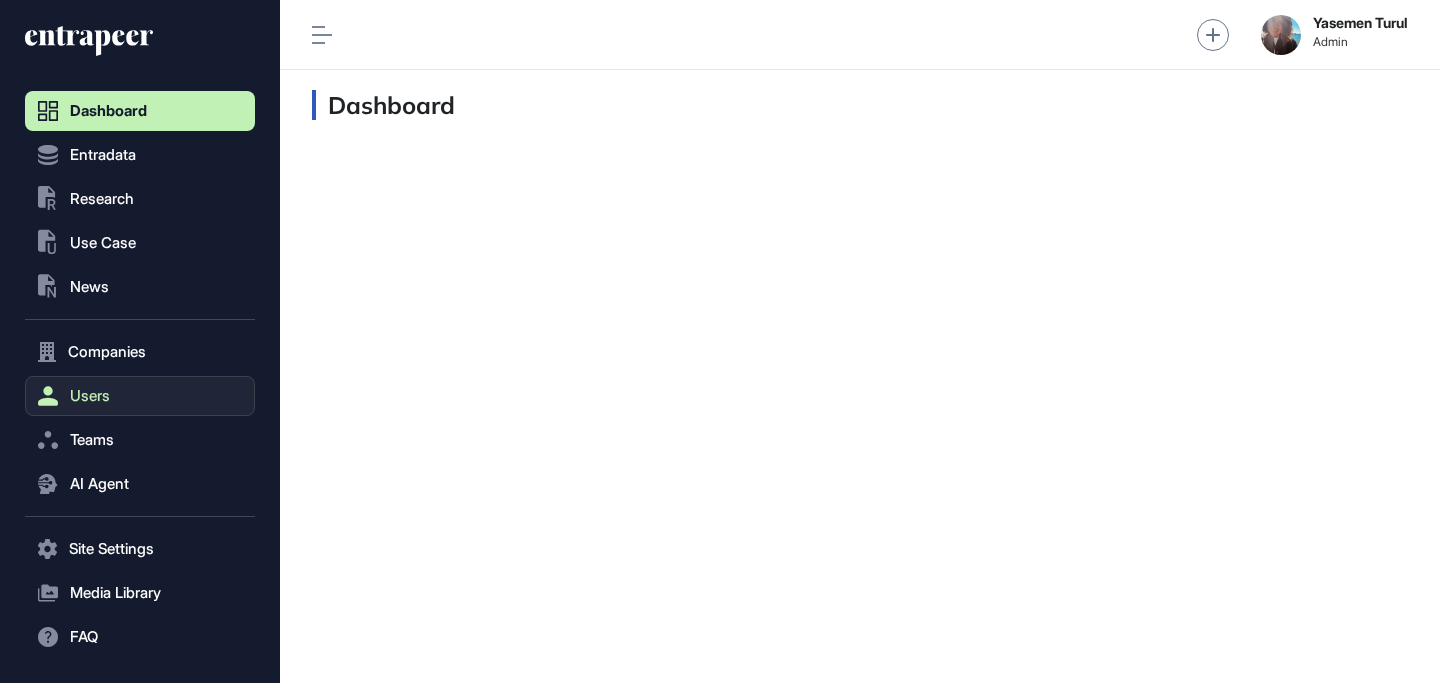 click on "Users" at bounding box center [90, 396] 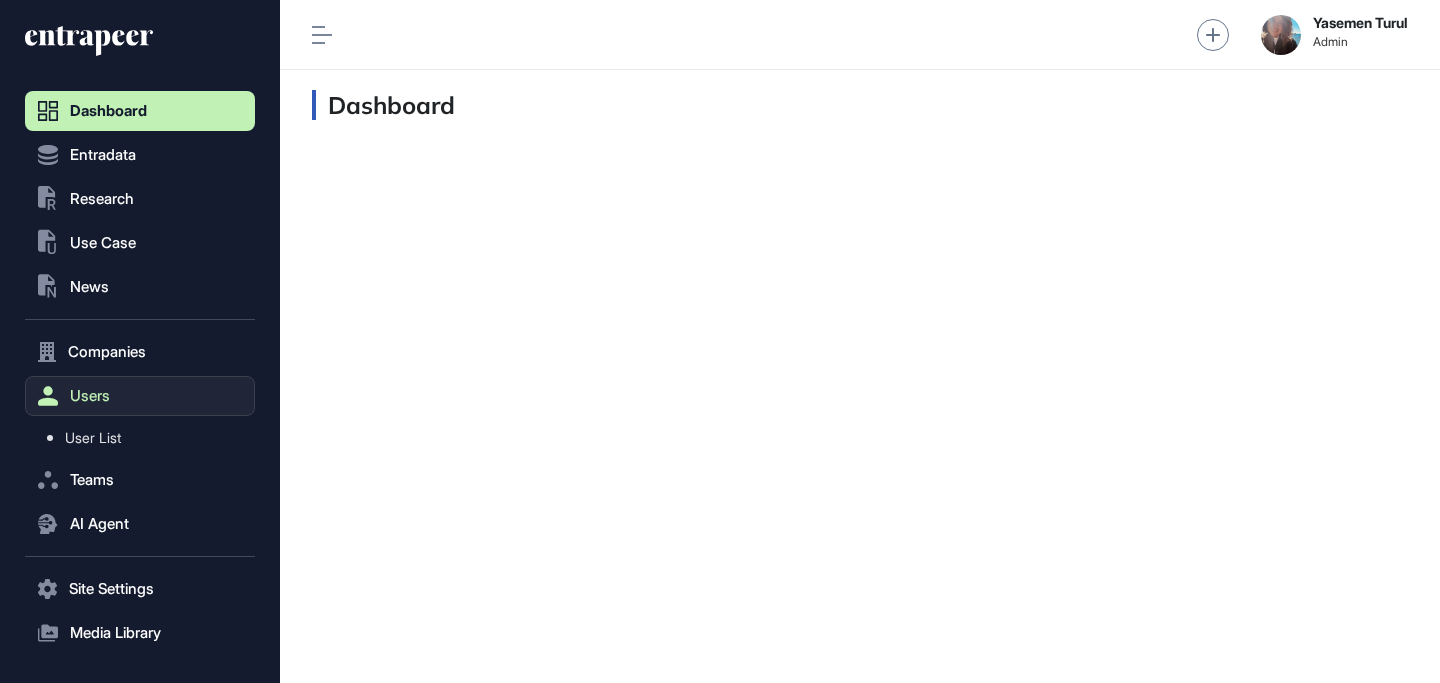click on "Users" at bounding box center [90, 396] 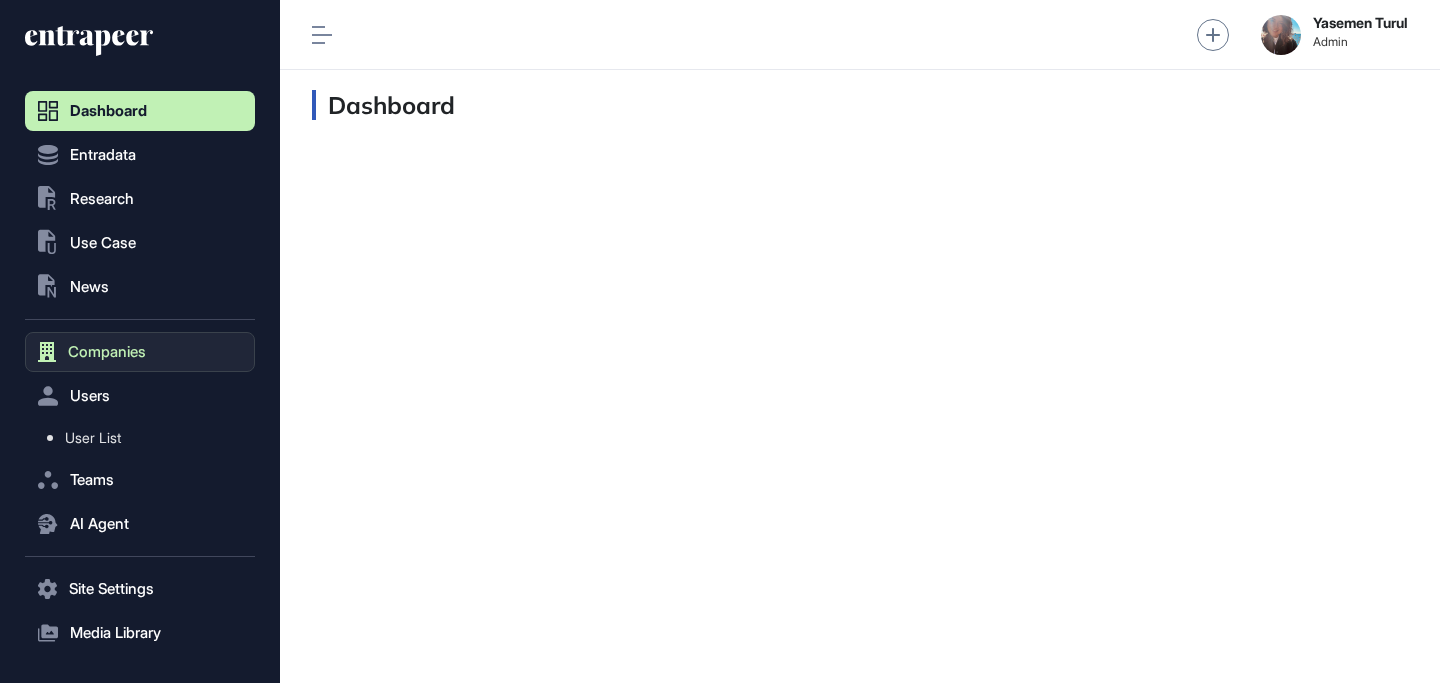 click on "Companies" 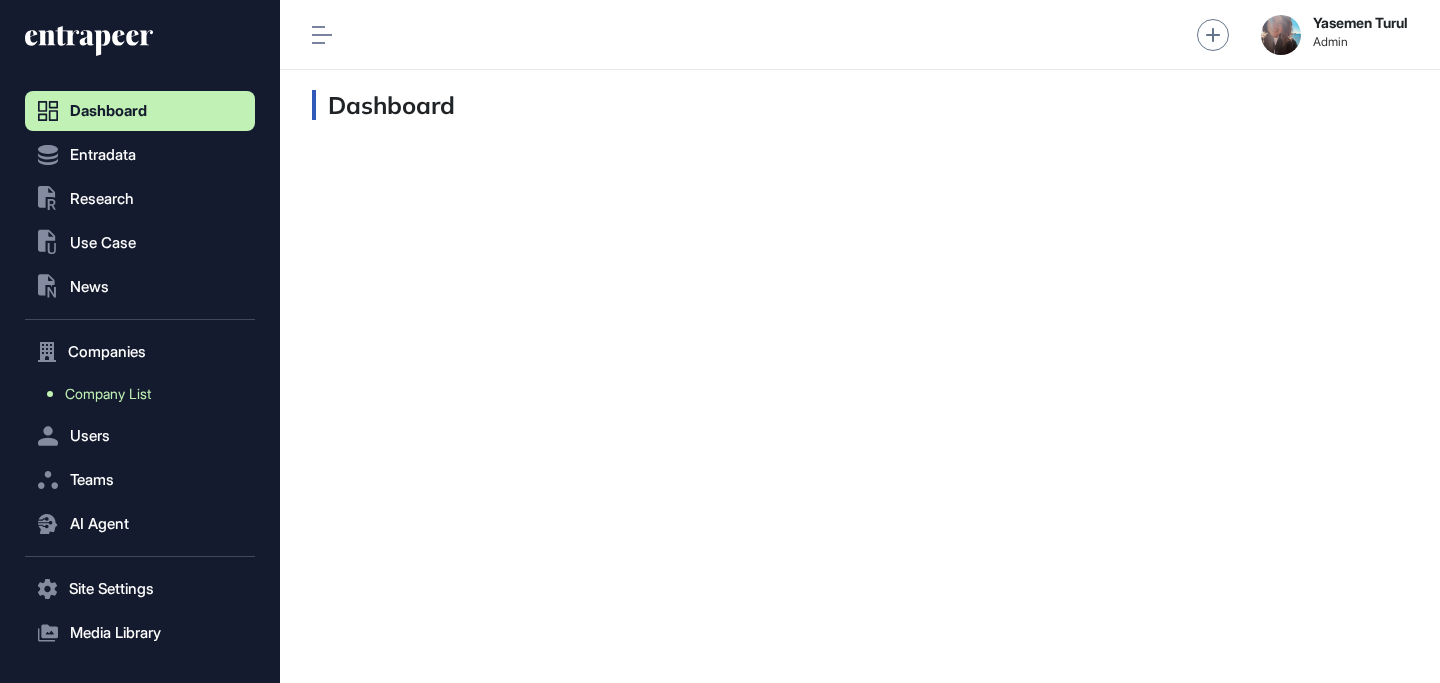 click on "Company List" at bounding box center [108, 394] 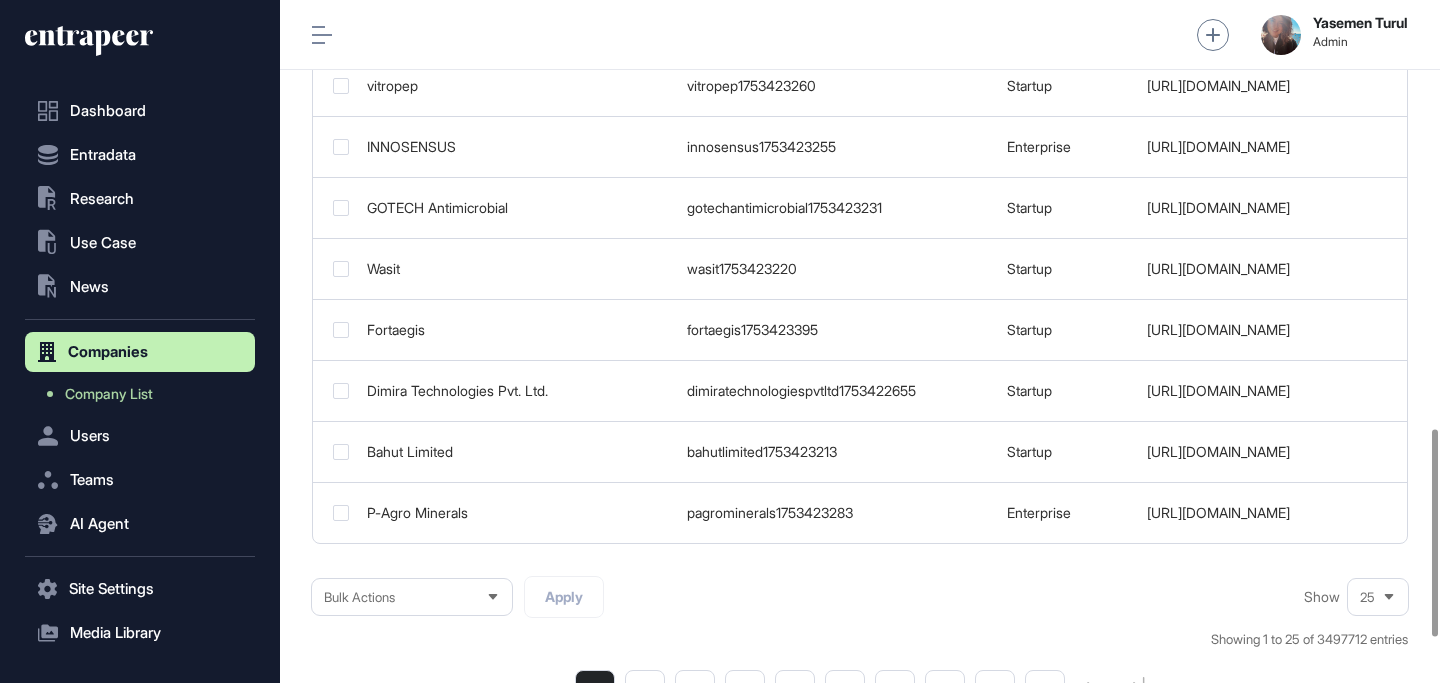 scroll, scrollTop: 1412, scrollLeft: 0, axis: vertical 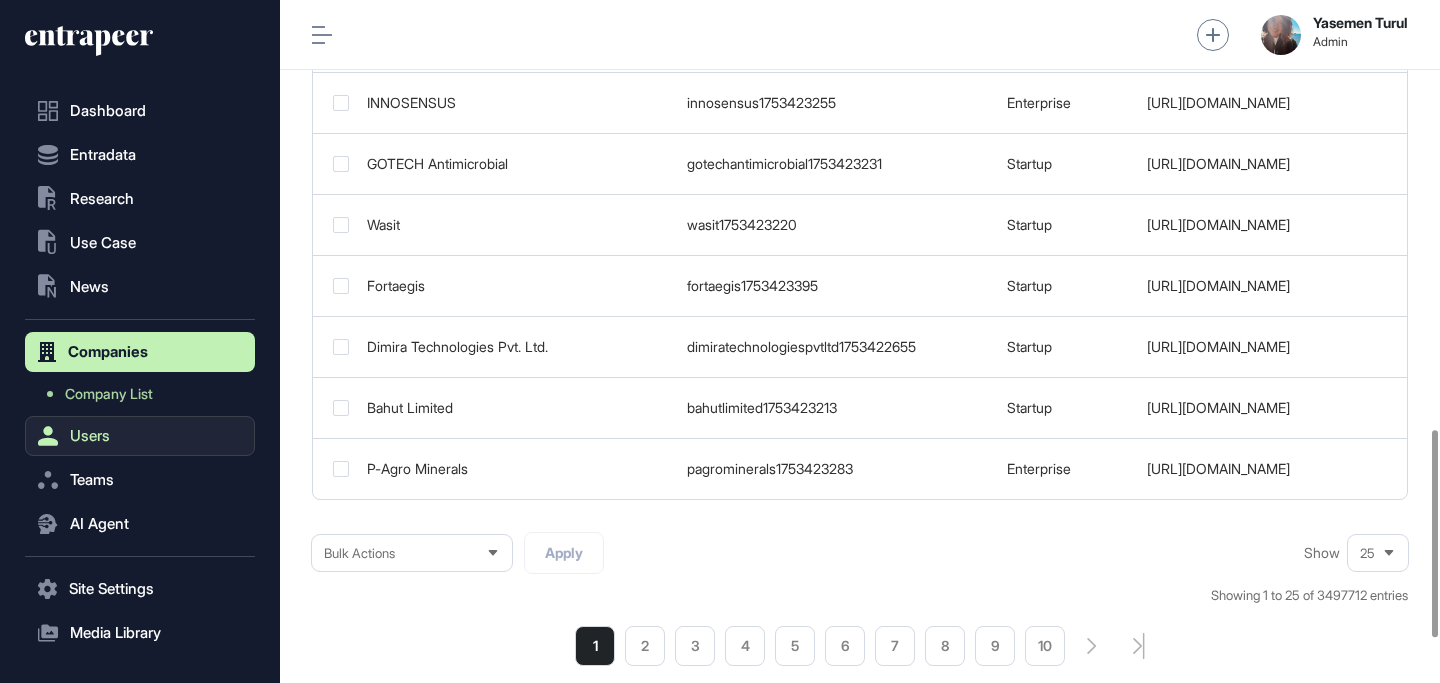 click on "Users" at bounding box center [90, 436] 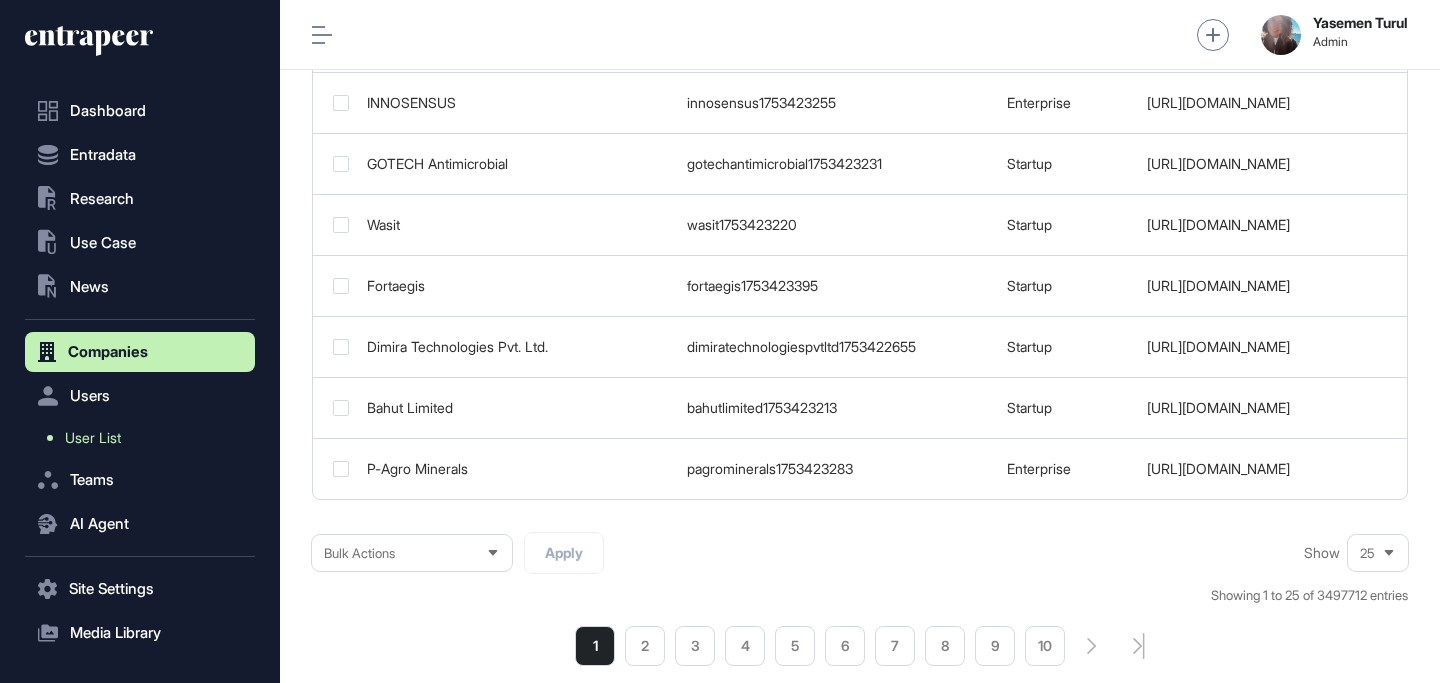 click on "User List" at bounding box center (93, 438) 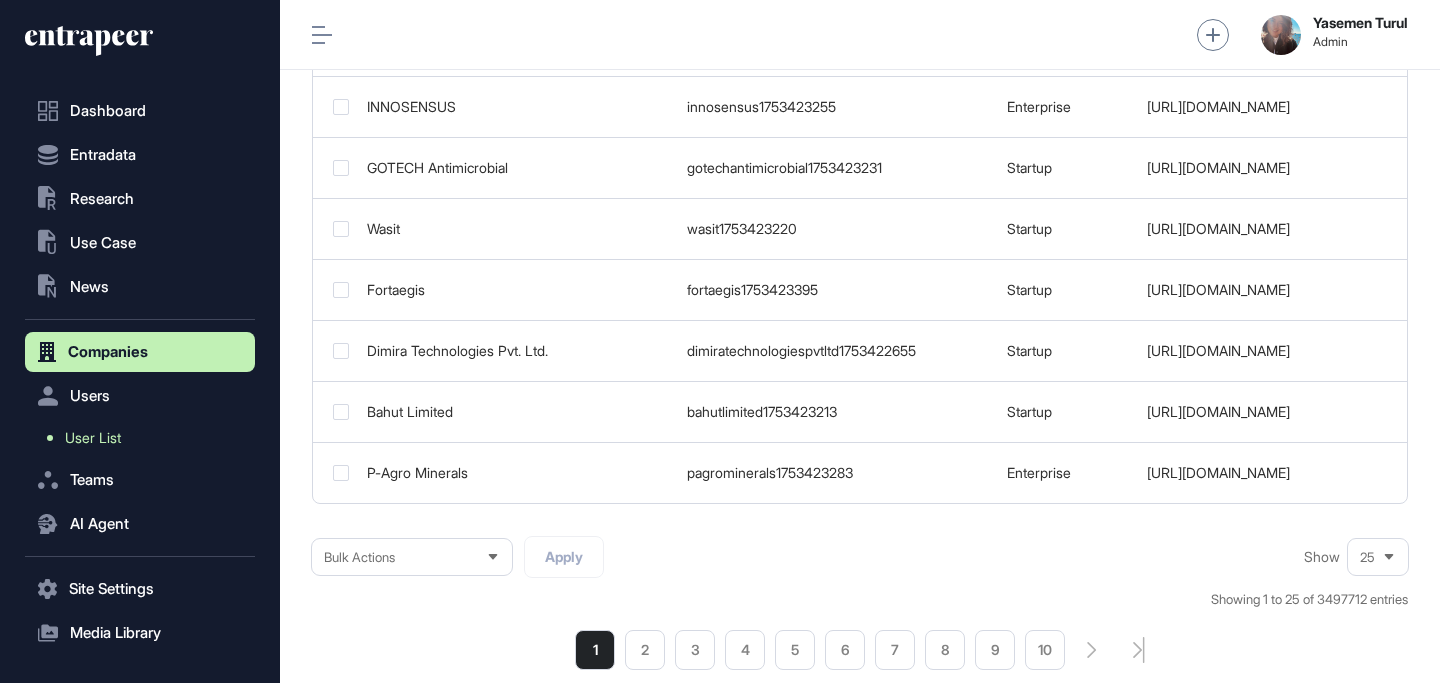 scroll, scrollTop: 1416, scrollLeft: 0, axis: vertical 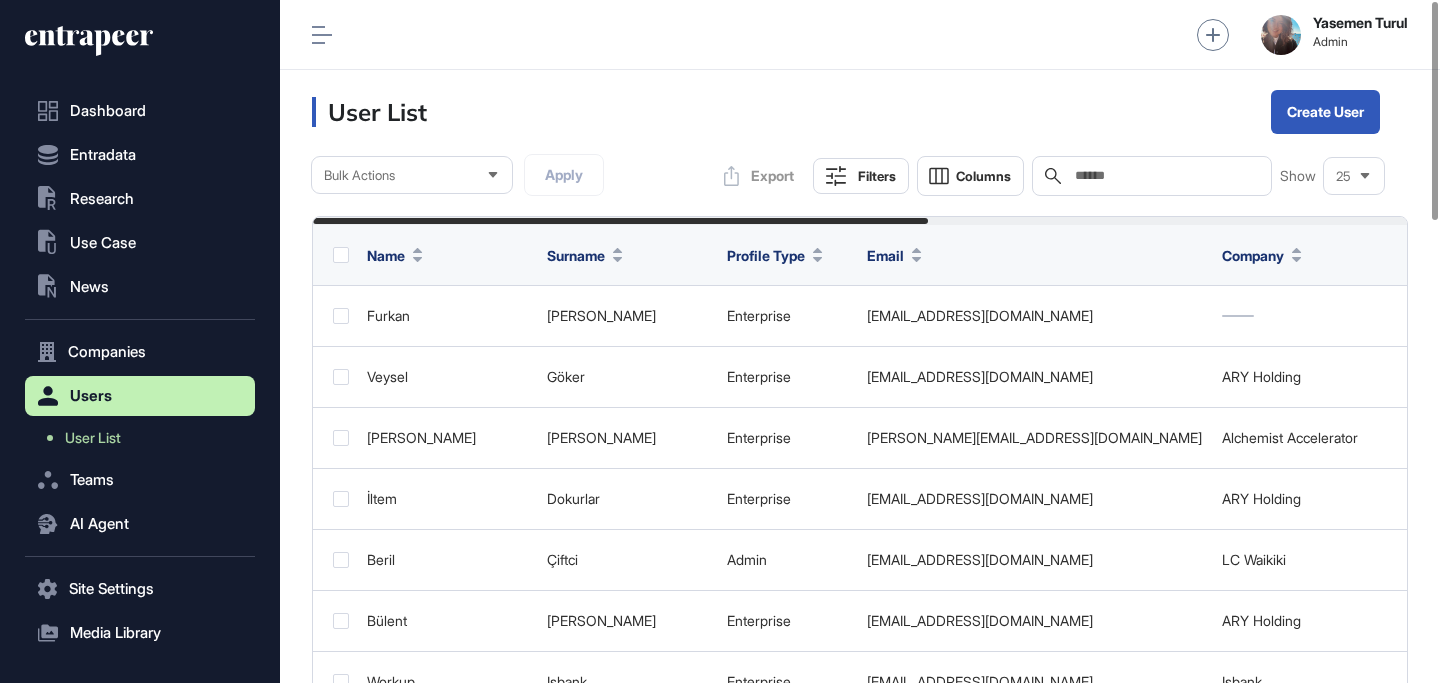 click at bounding box center (1166, 176) 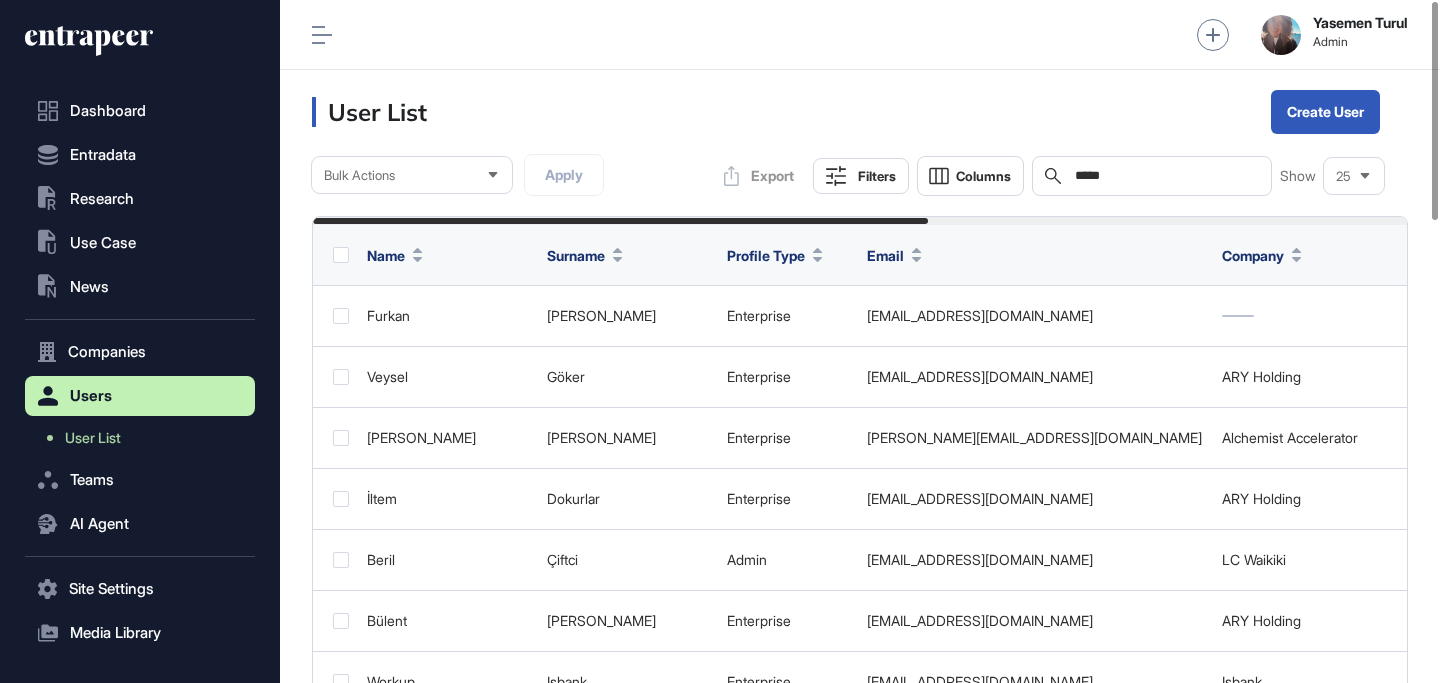 type on "*****" 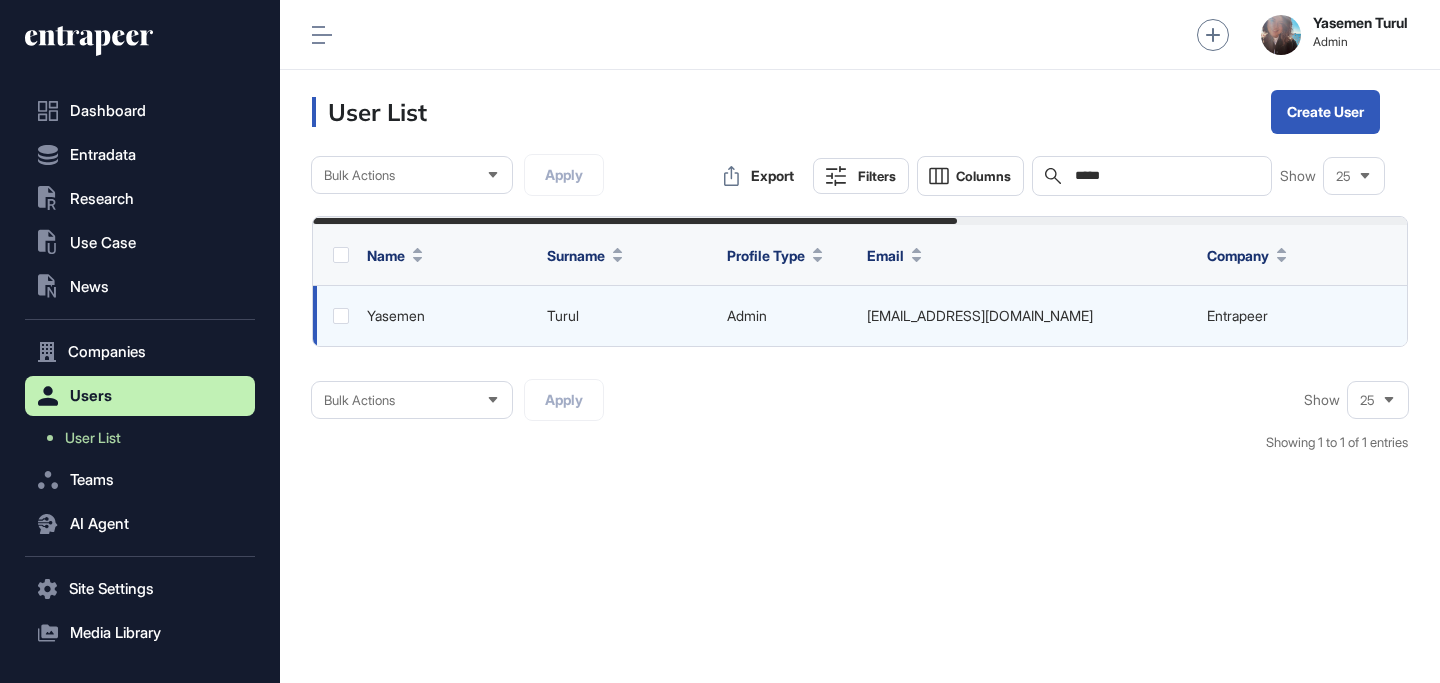 click on "Entrapeer" 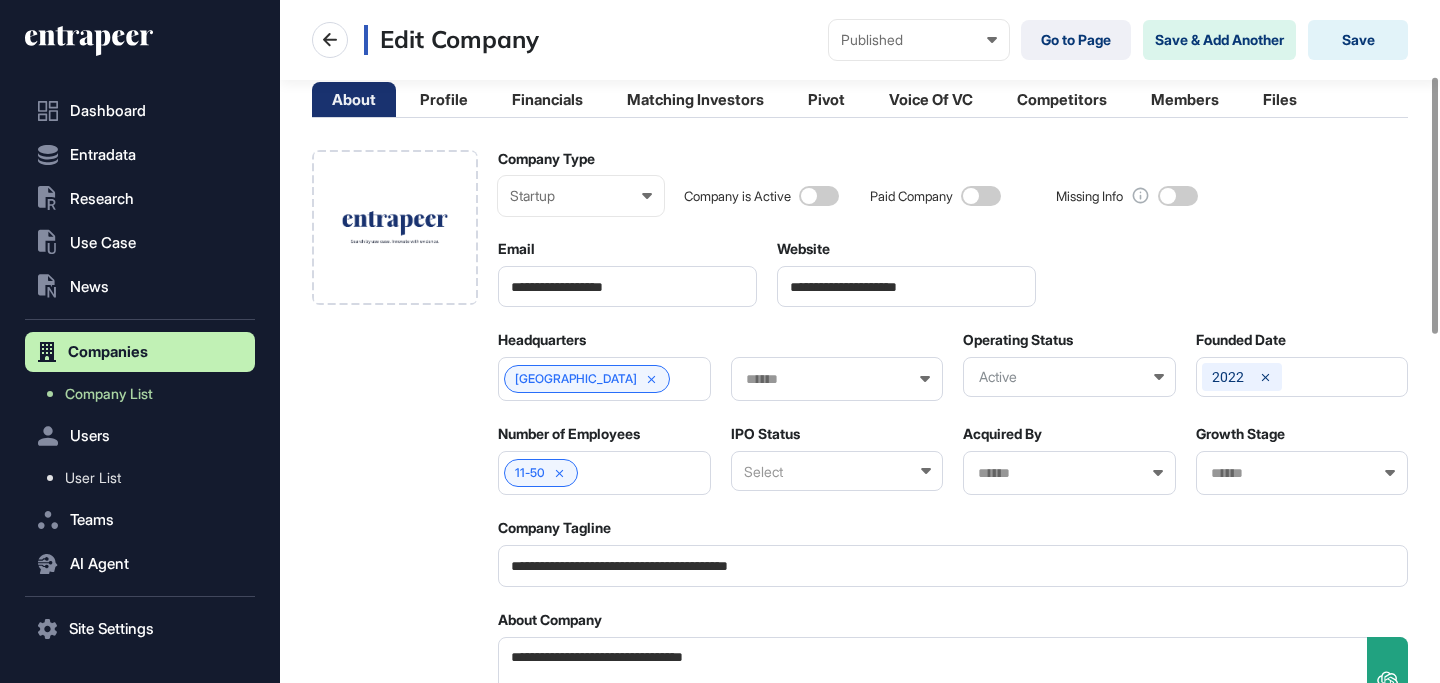 scroll, scrollTop: 209, scrollLeft: 0, axis: vertical 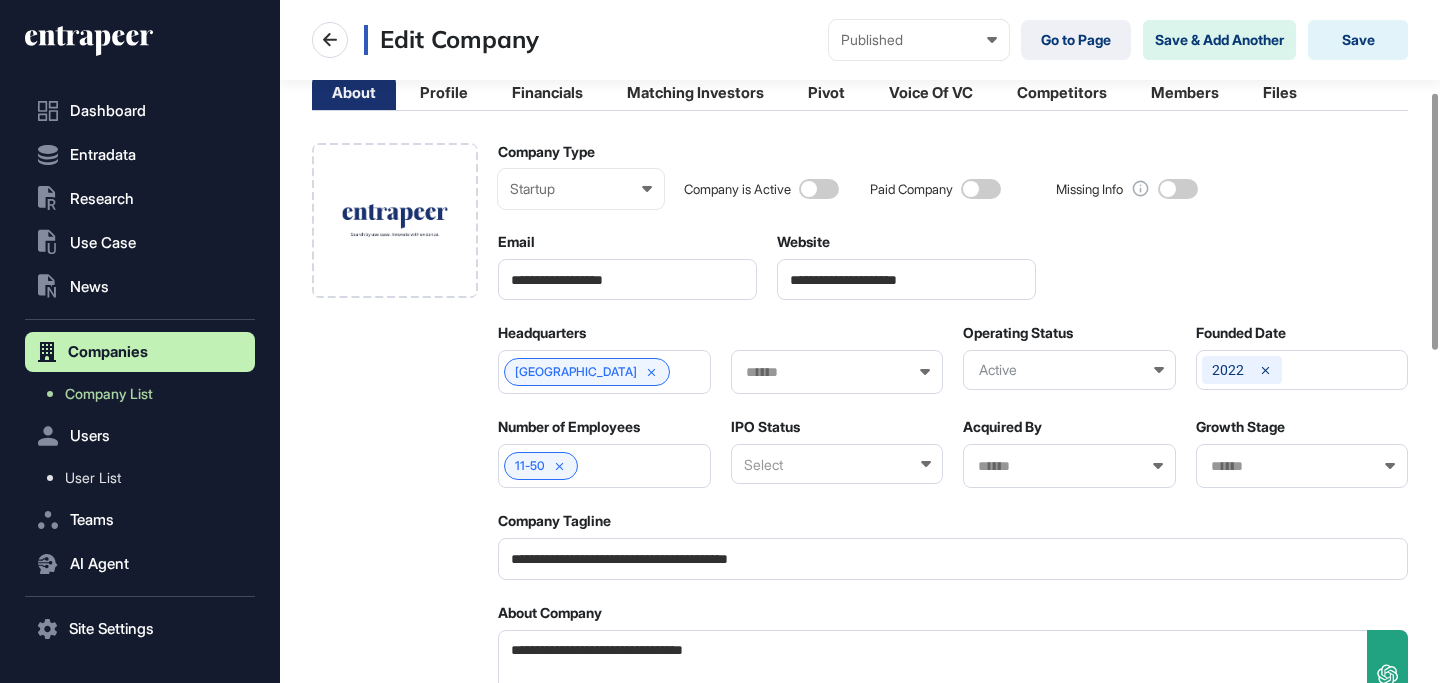 click at bounding box center (837, 372) 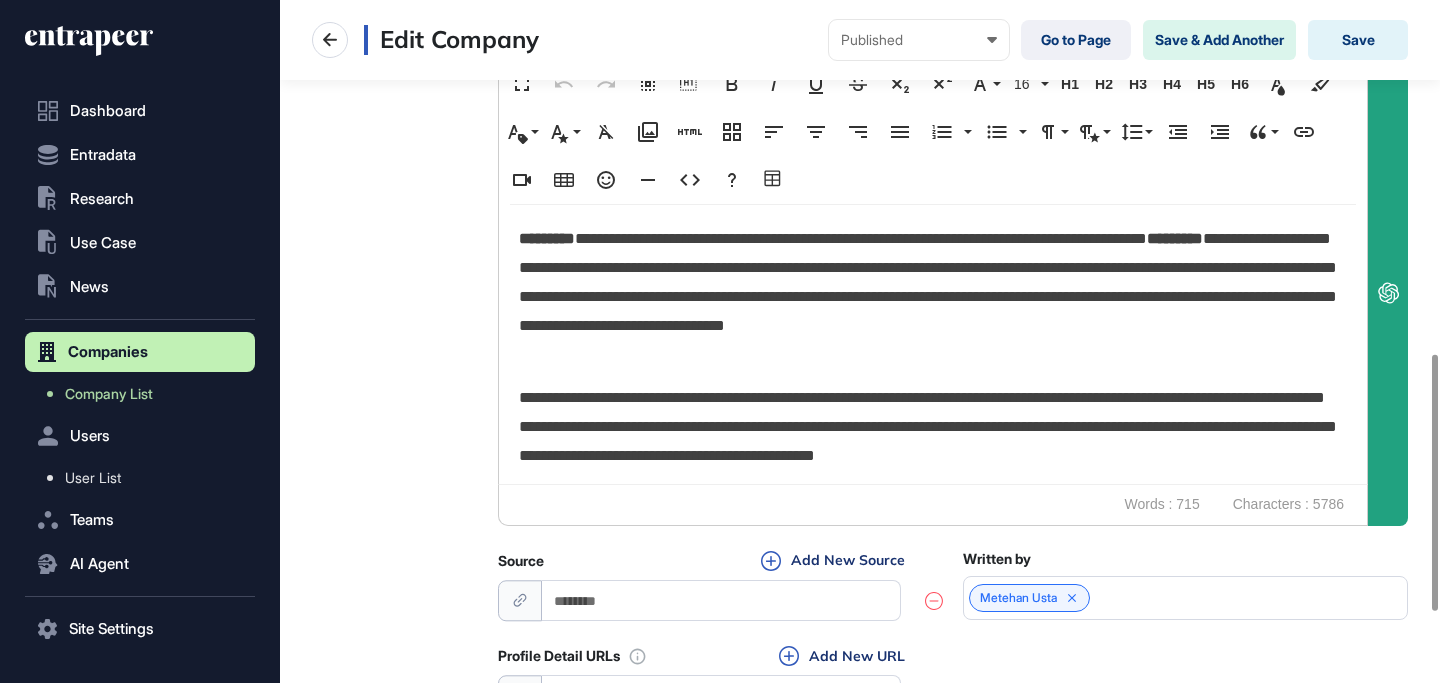 scroll, scrollTop: 945, scrollLeft: 0, axis: vertical 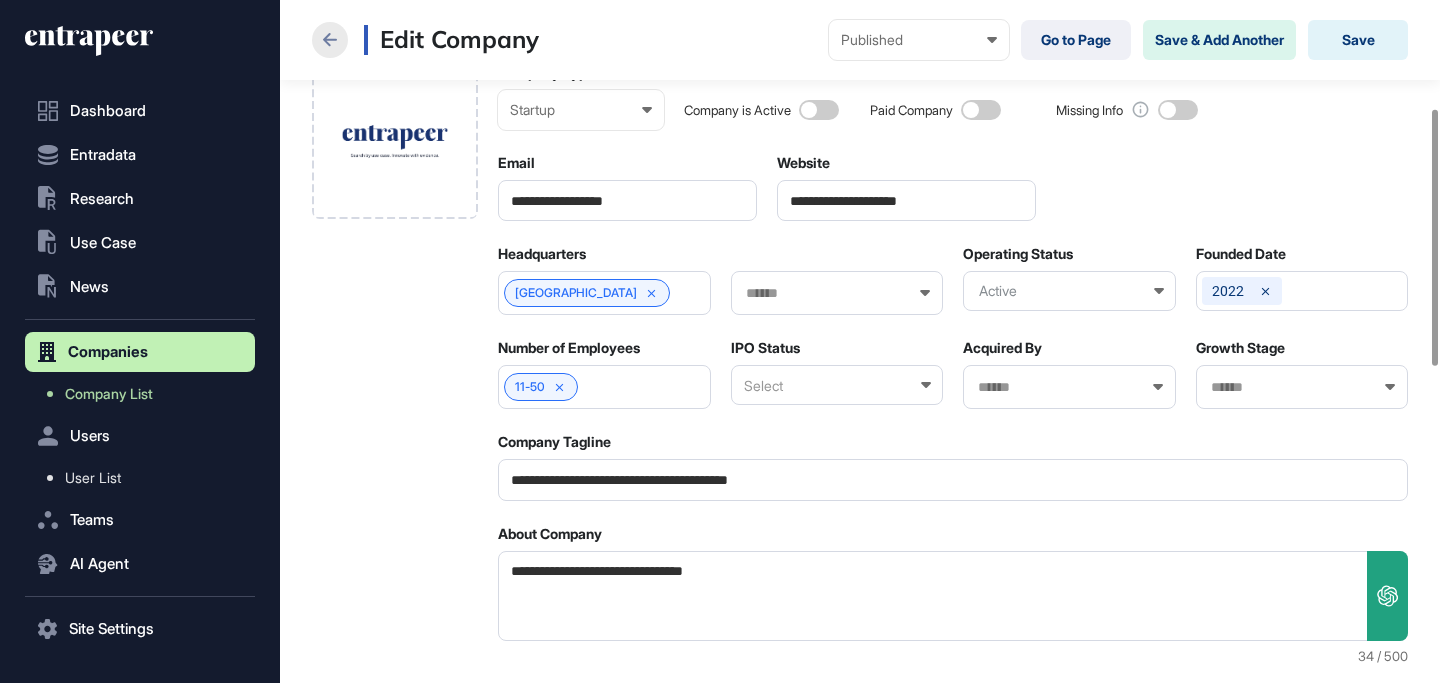 click 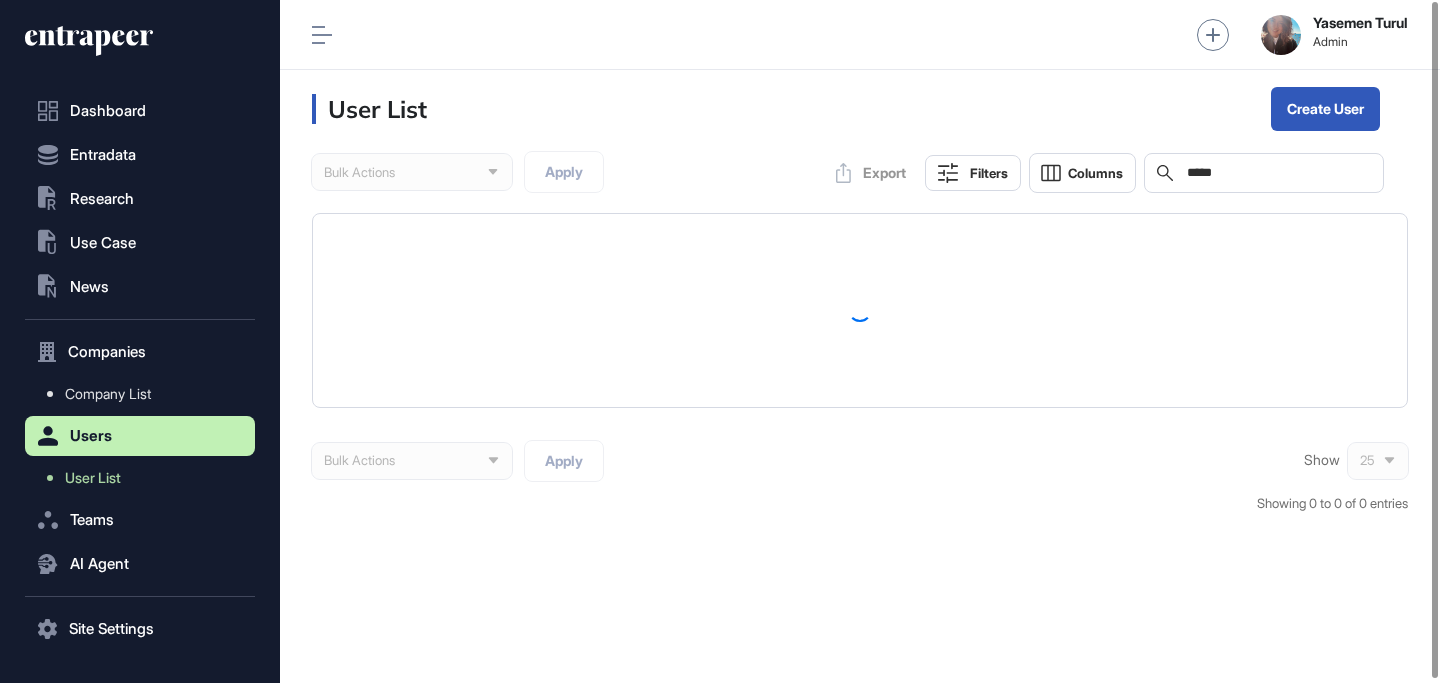 scroll, scrollTop: 0, scrollLeft: 0, axis: both 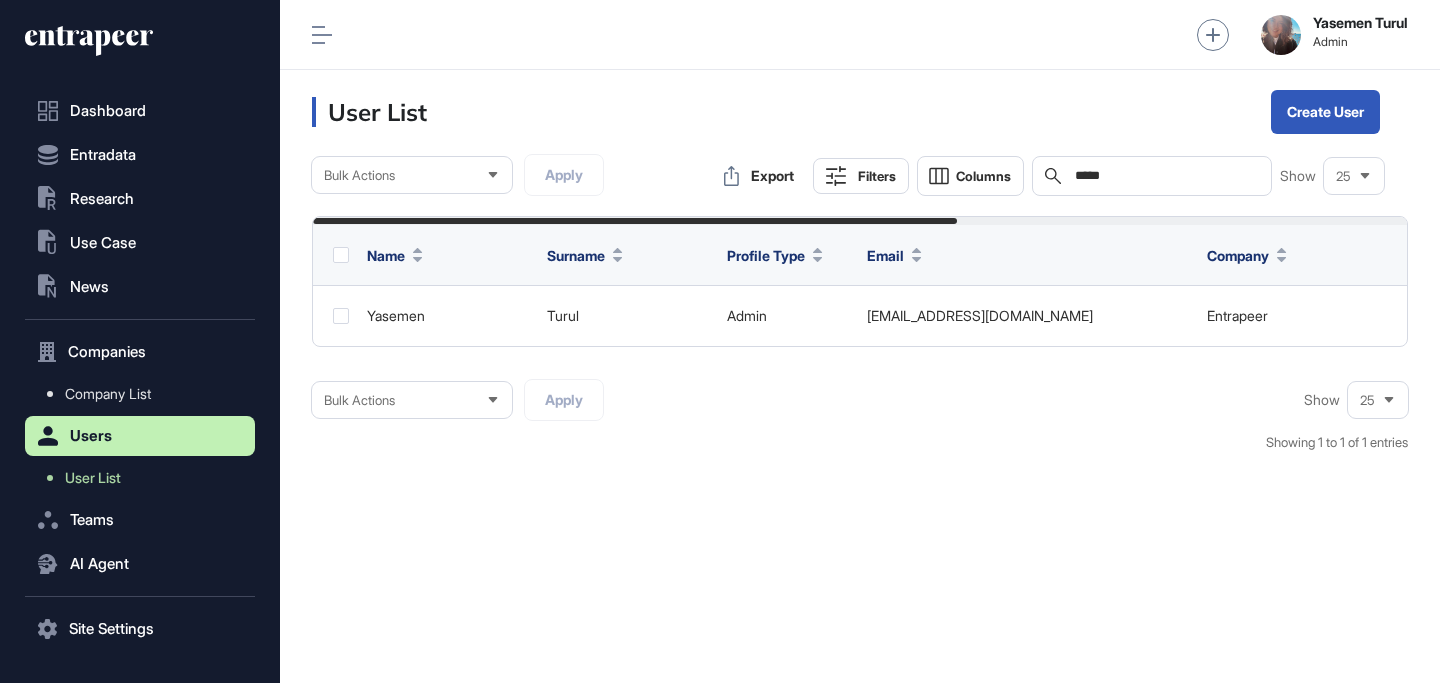 click 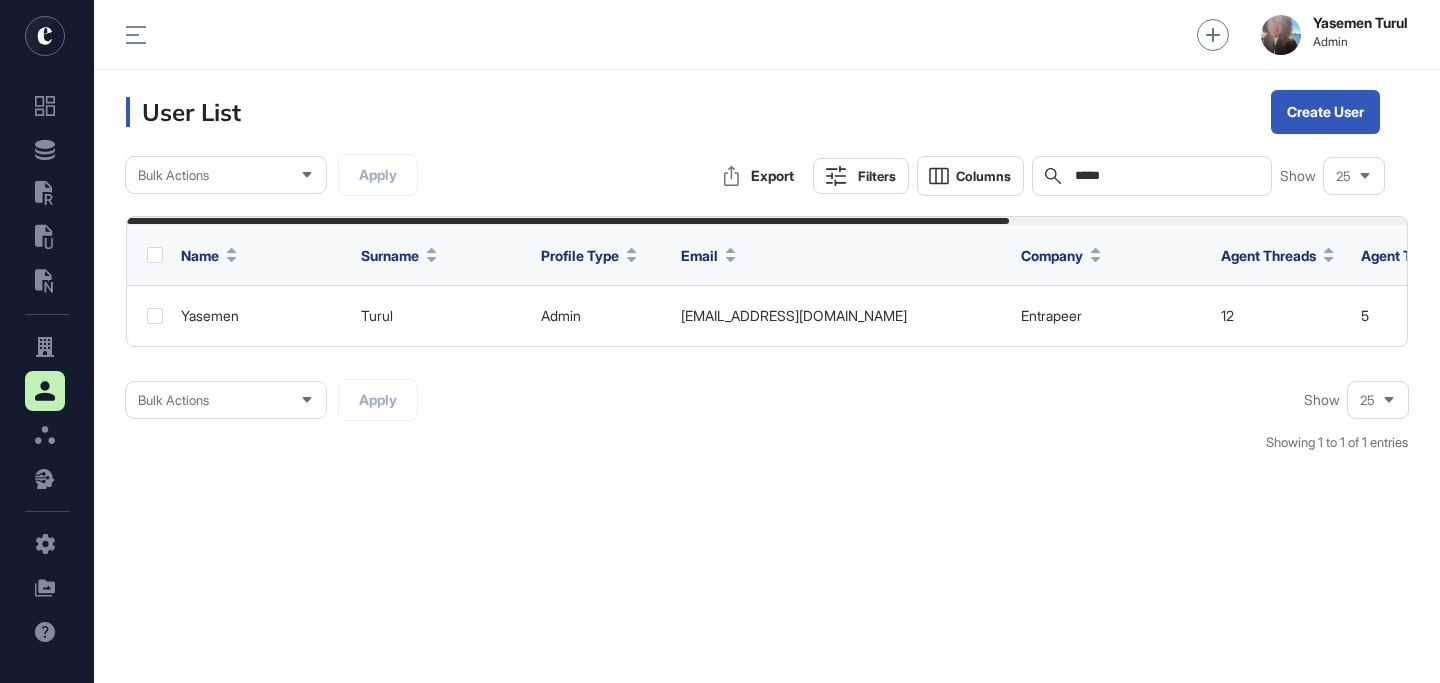 scroll, scrollTop: 653, scrollLeft: 44, axis: both 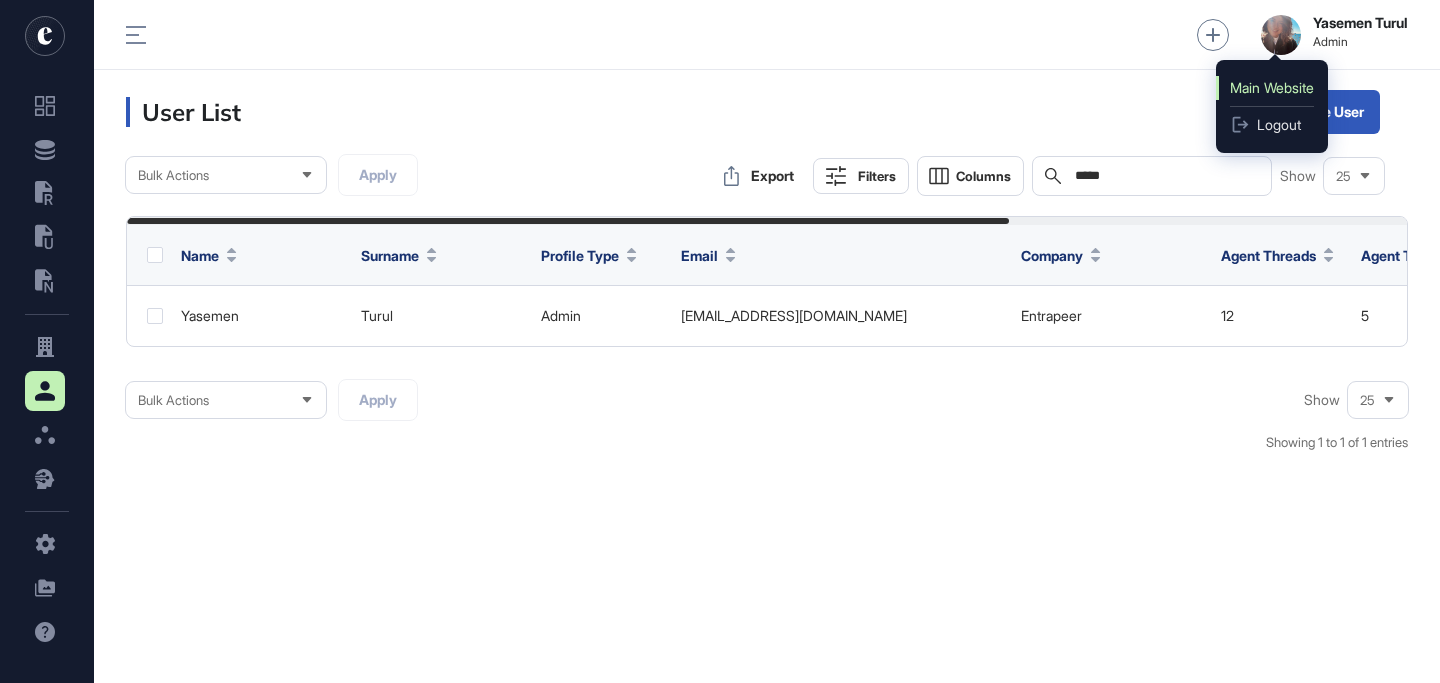click on "Main Website" at bounding box center (1272, 88) 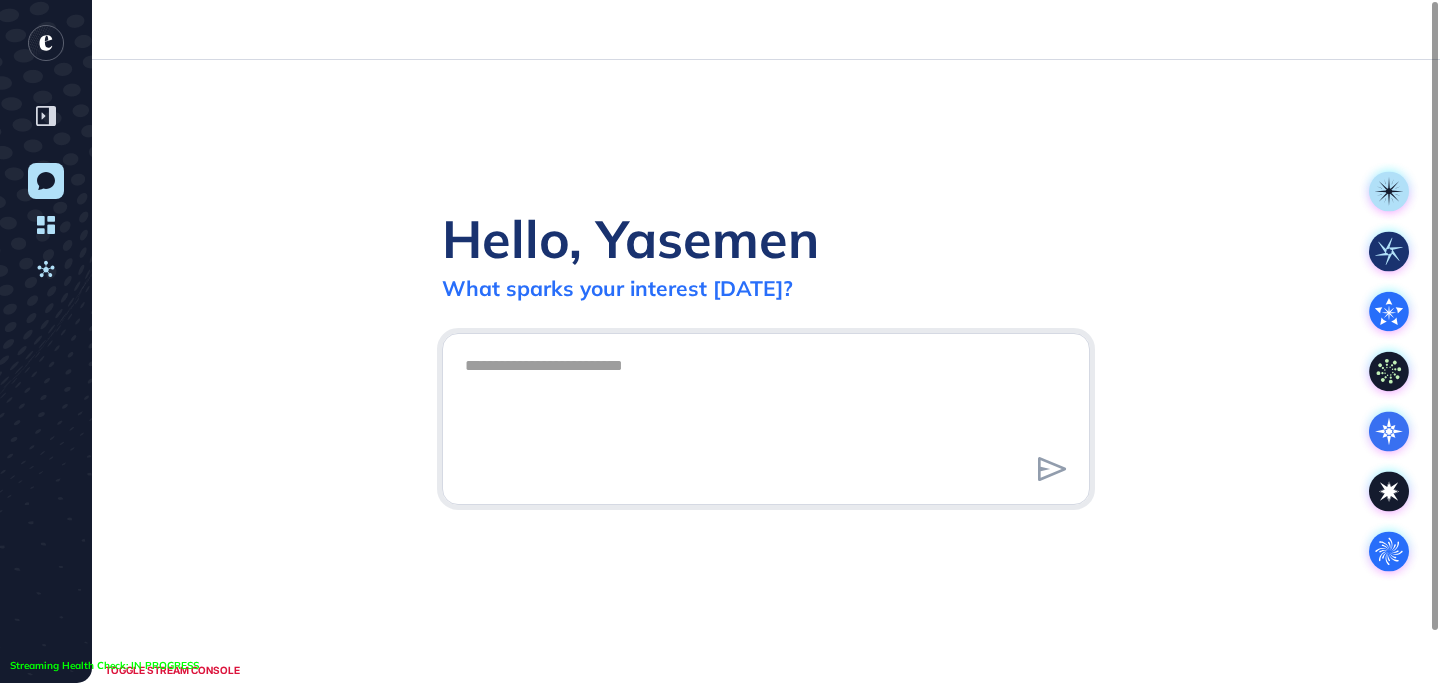 scroll, scrollTop: 683, scrollLeft: 1440, axis: both 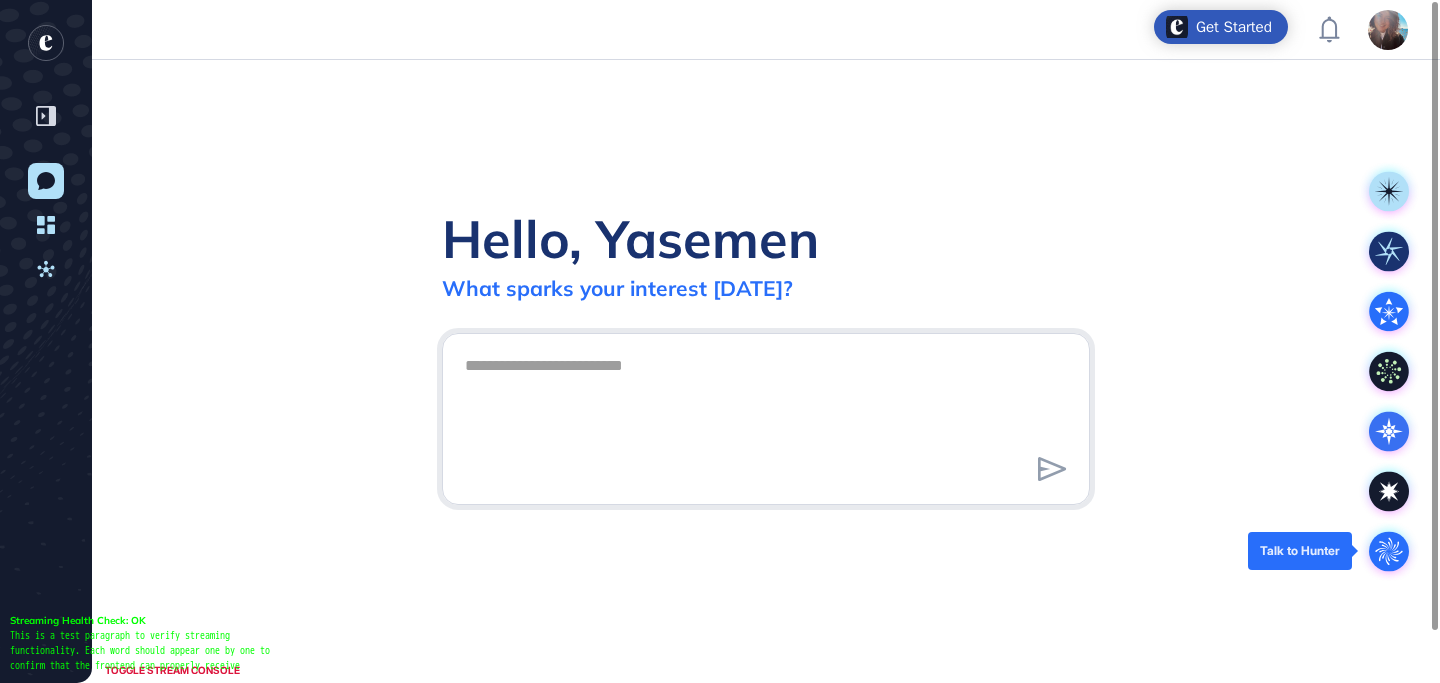 click 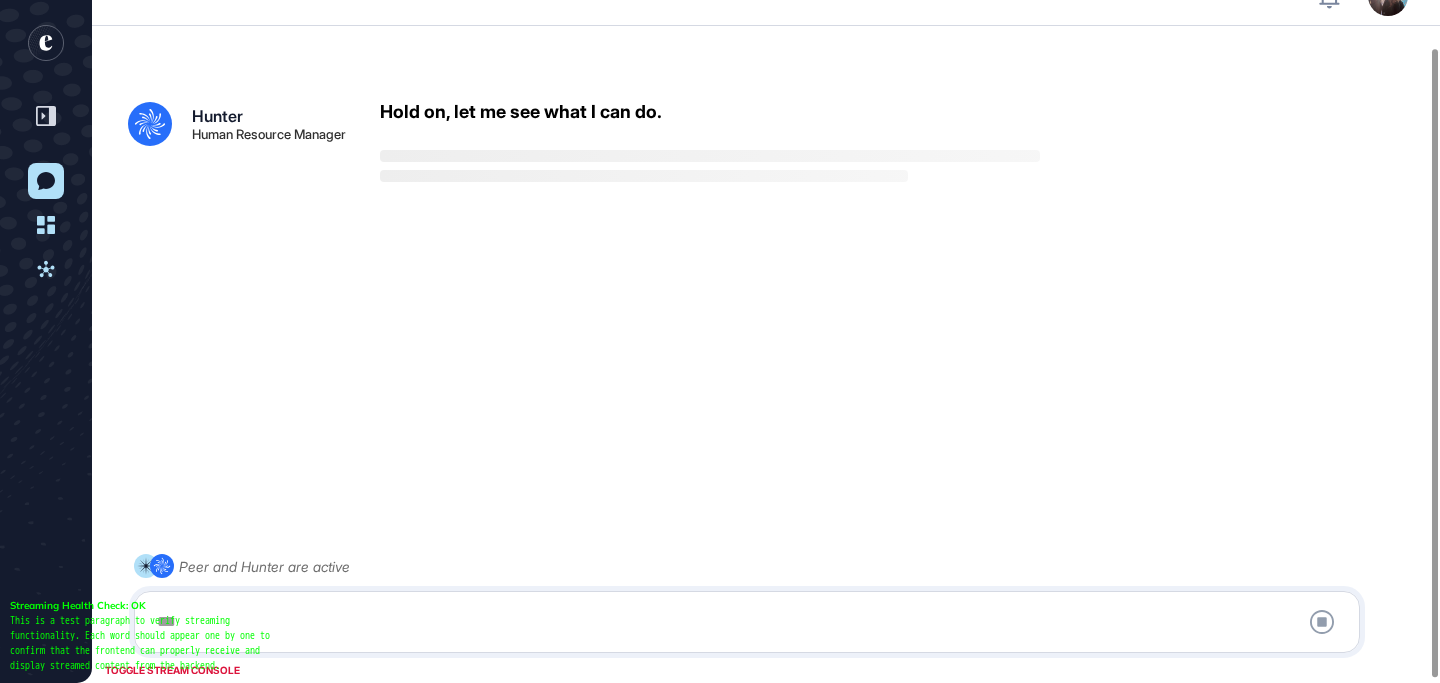 scroll, scrollTop: 56, scrollLeft: 0, axis: vertical 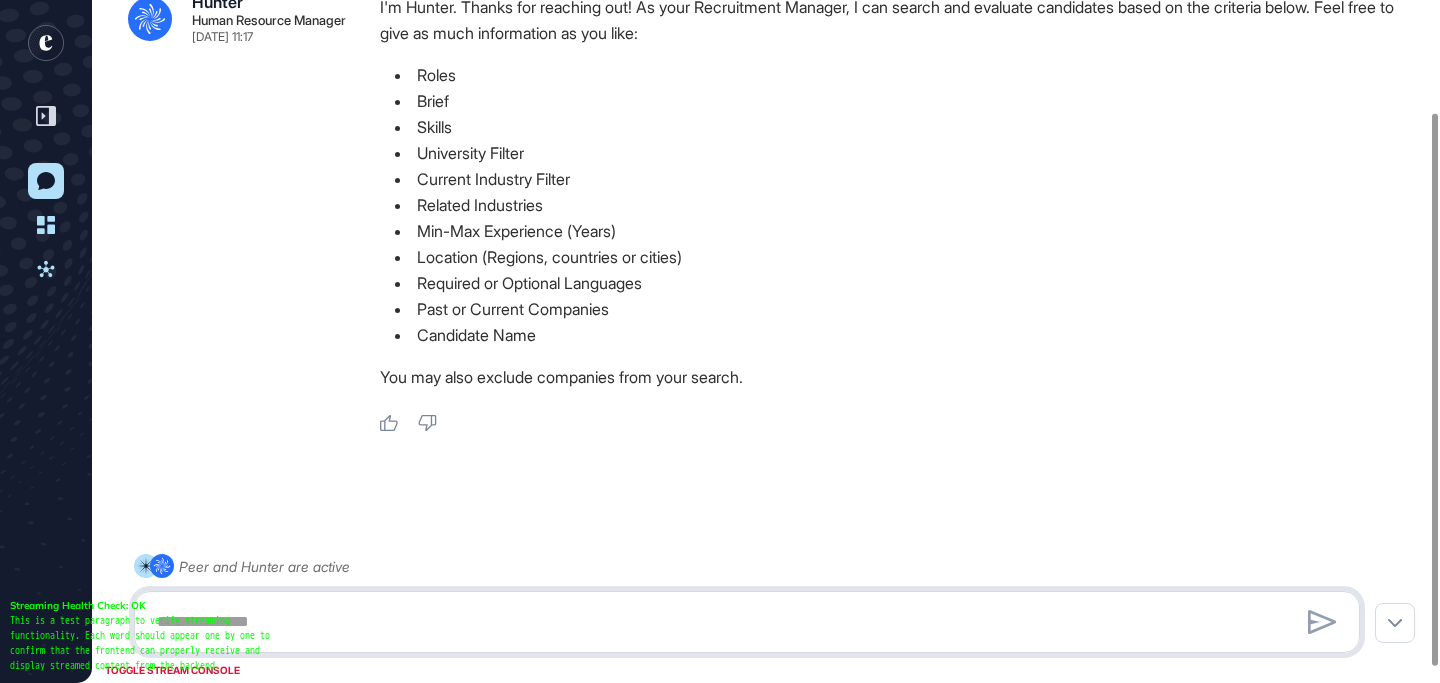 click at bounding box center (747, 622) 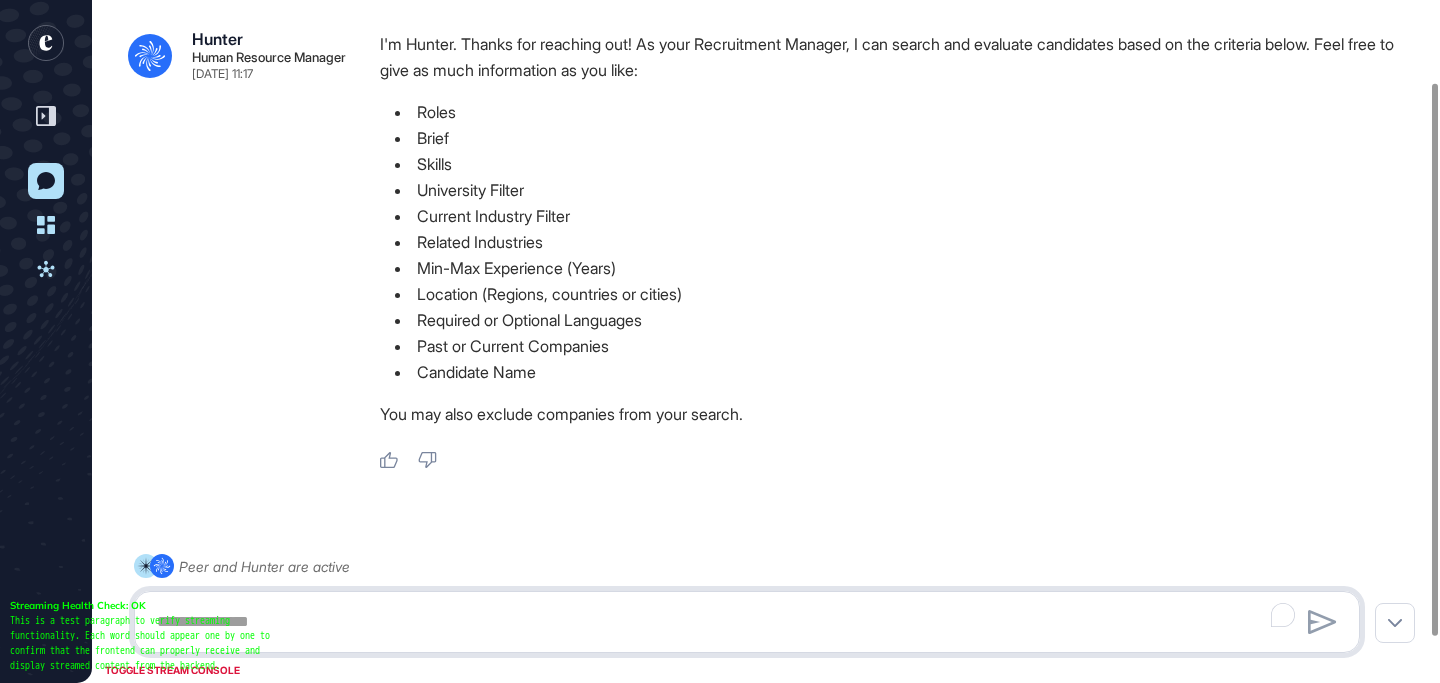 scroll, scrollTop: 101, scrollLeft: 0, axis: vertical 